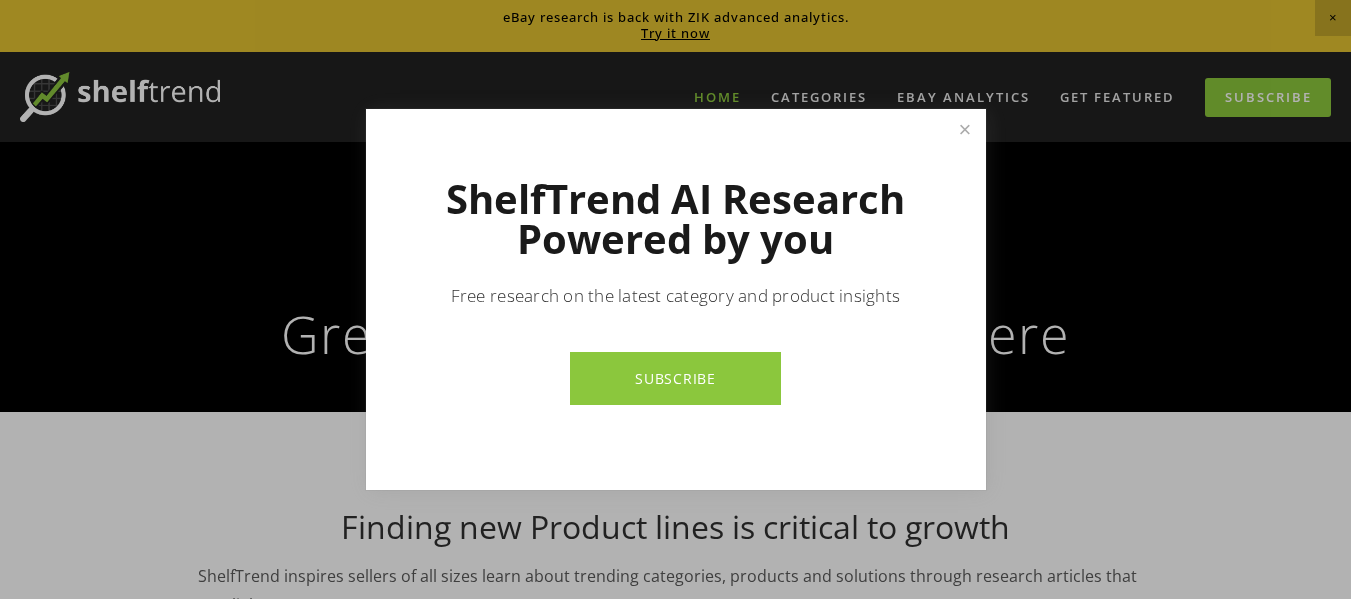 scroll, scrollTop: 900, scrollLeft: 0, axis: vertical 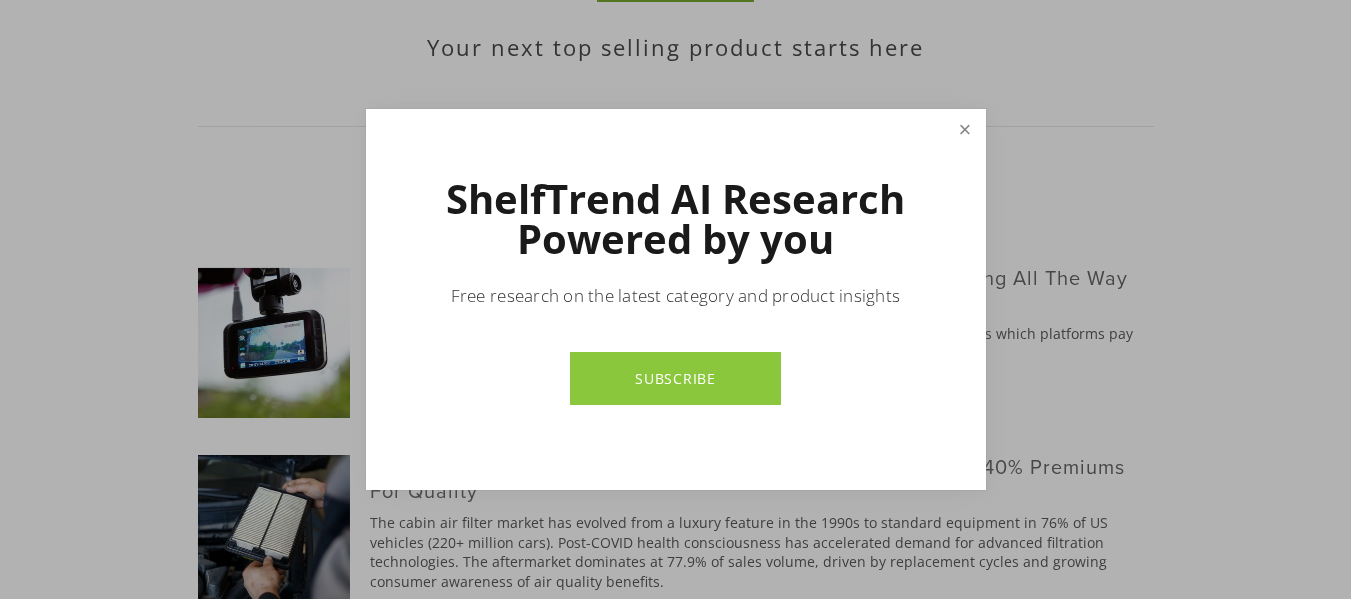 click at bounding box center [964, 129] 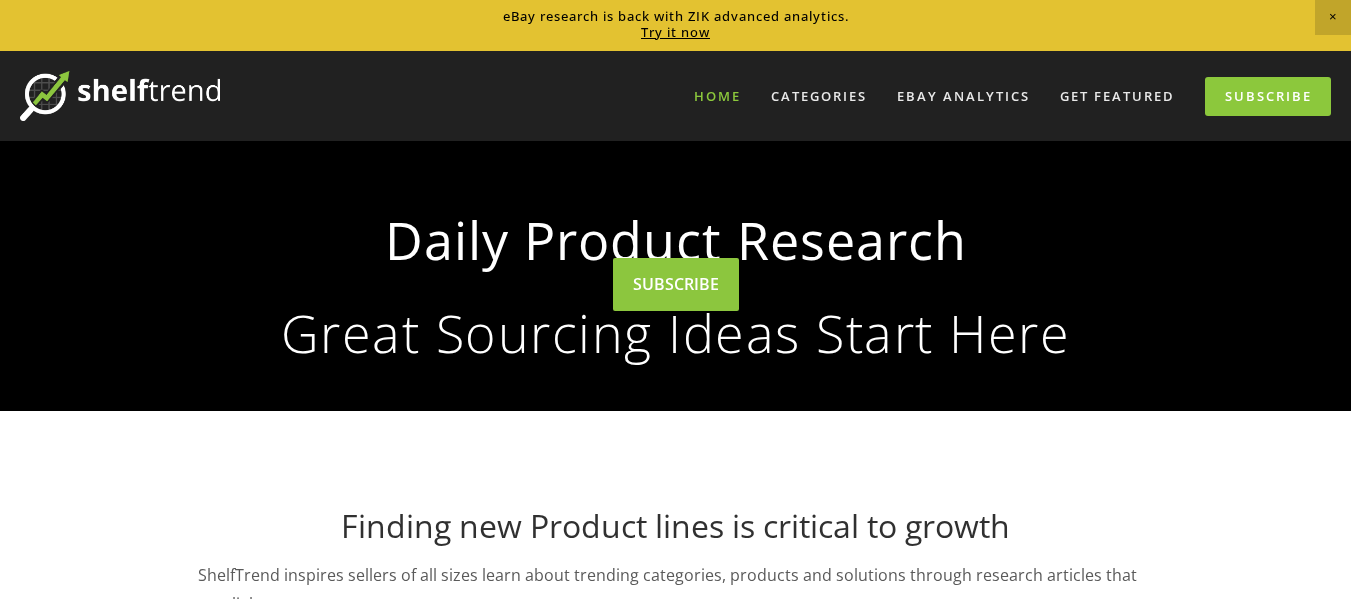 scroll, scrollTop: 0, scrollLeft: 0, axis: both 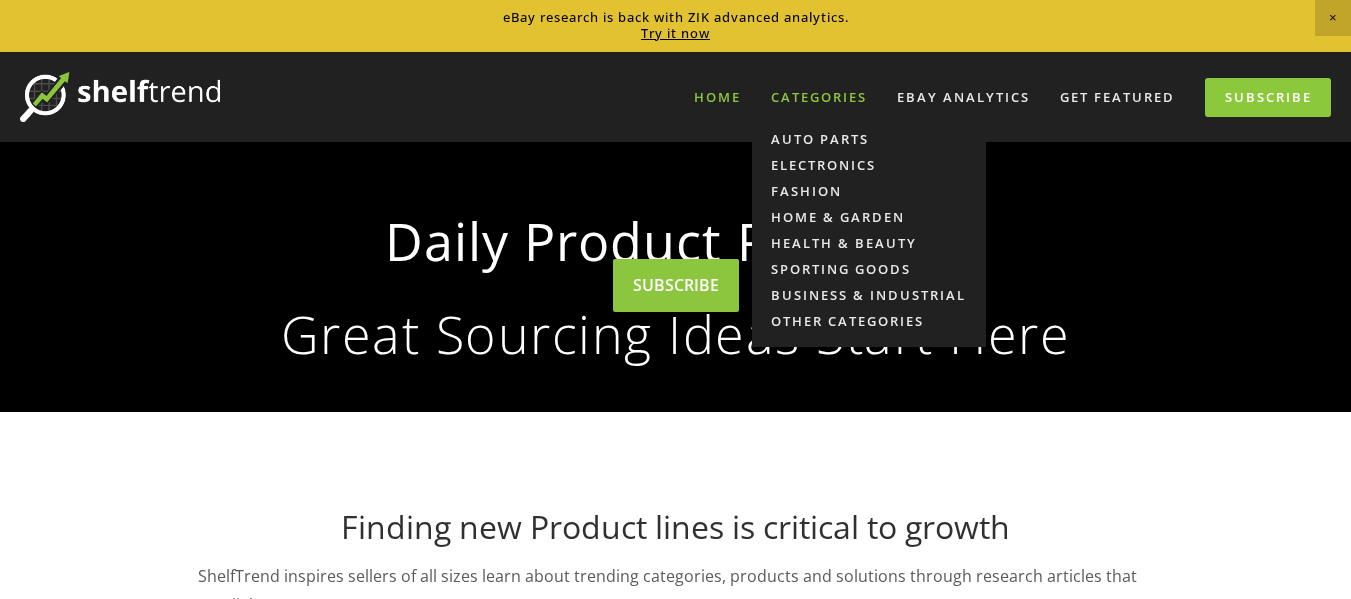 click on "Categories" at bounding box center [819, 97] 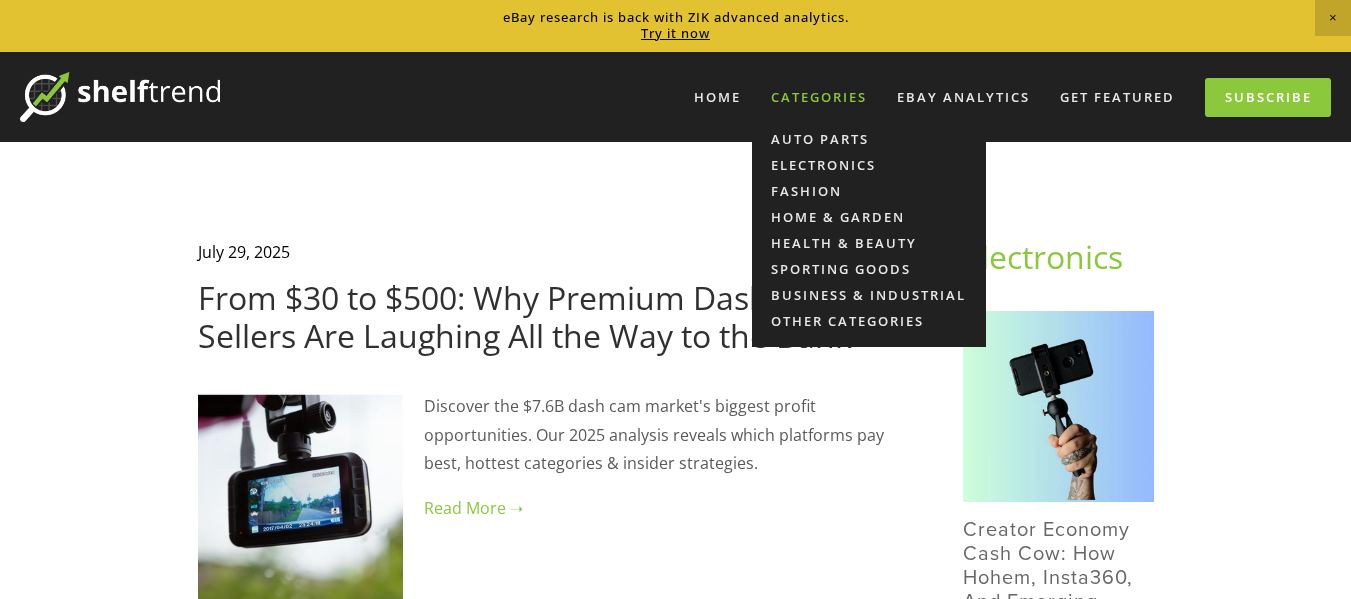 scroll, scrollTop: 0, scrollLeft: 0, axis: both 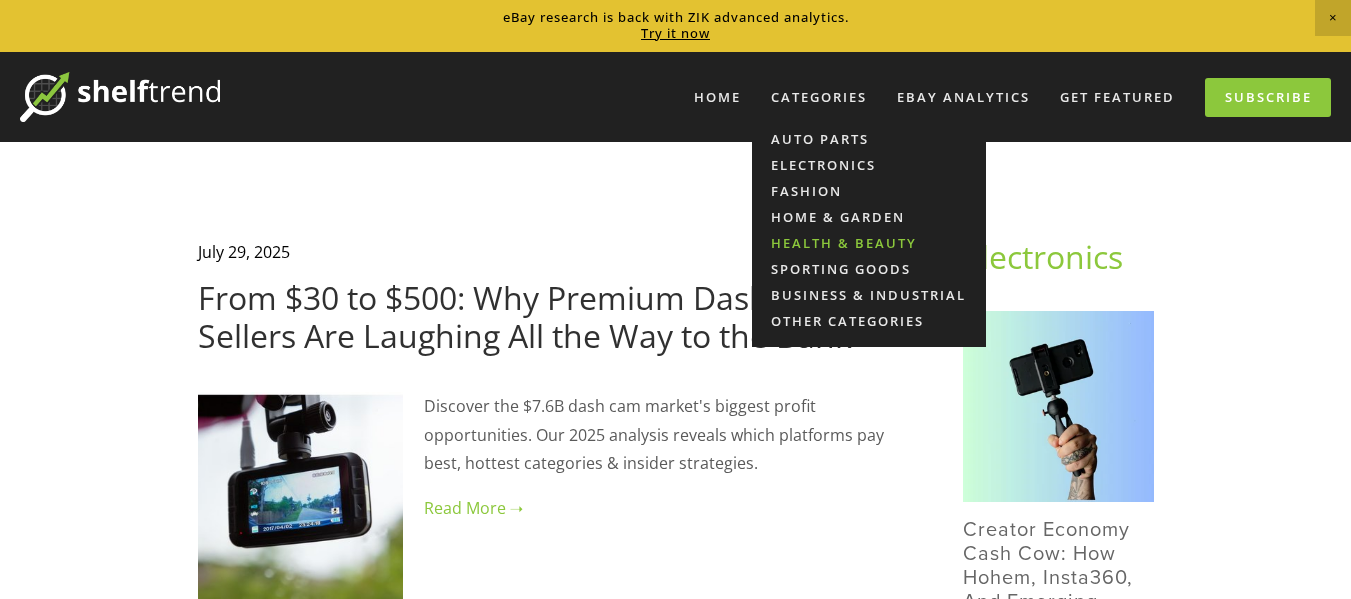 click on "Health & Beauty" at bounding box center (869, 243) 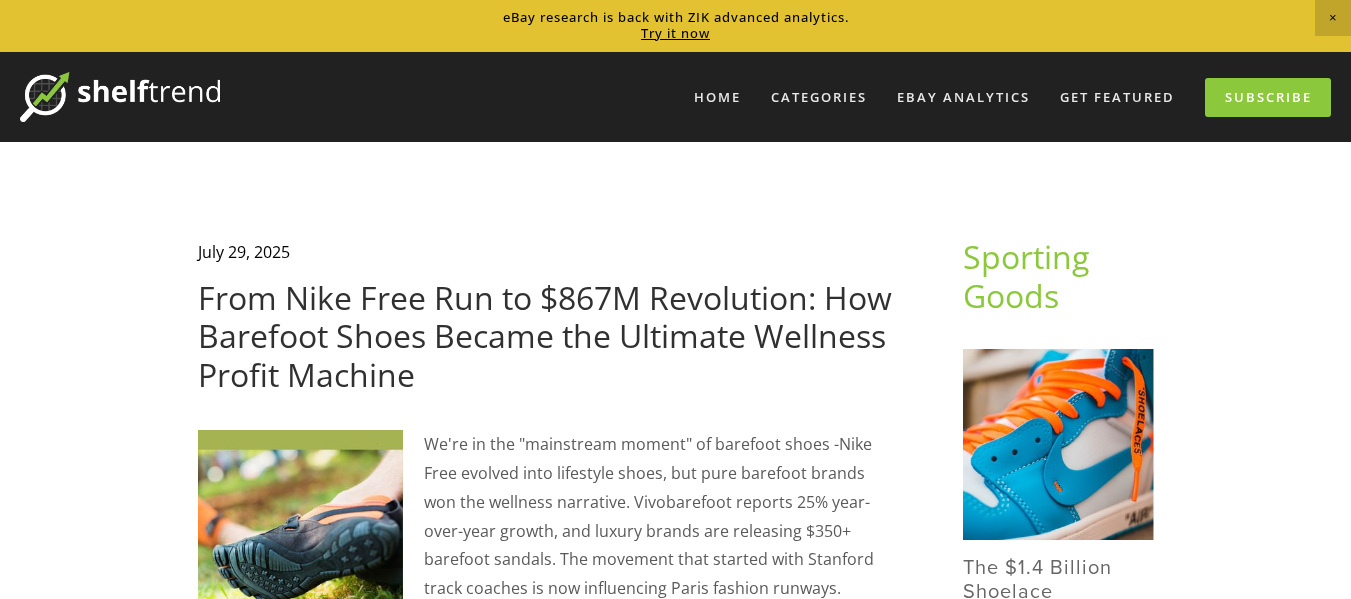 scroll, scrollTop: 0, scrollLeft: 0, axis: both 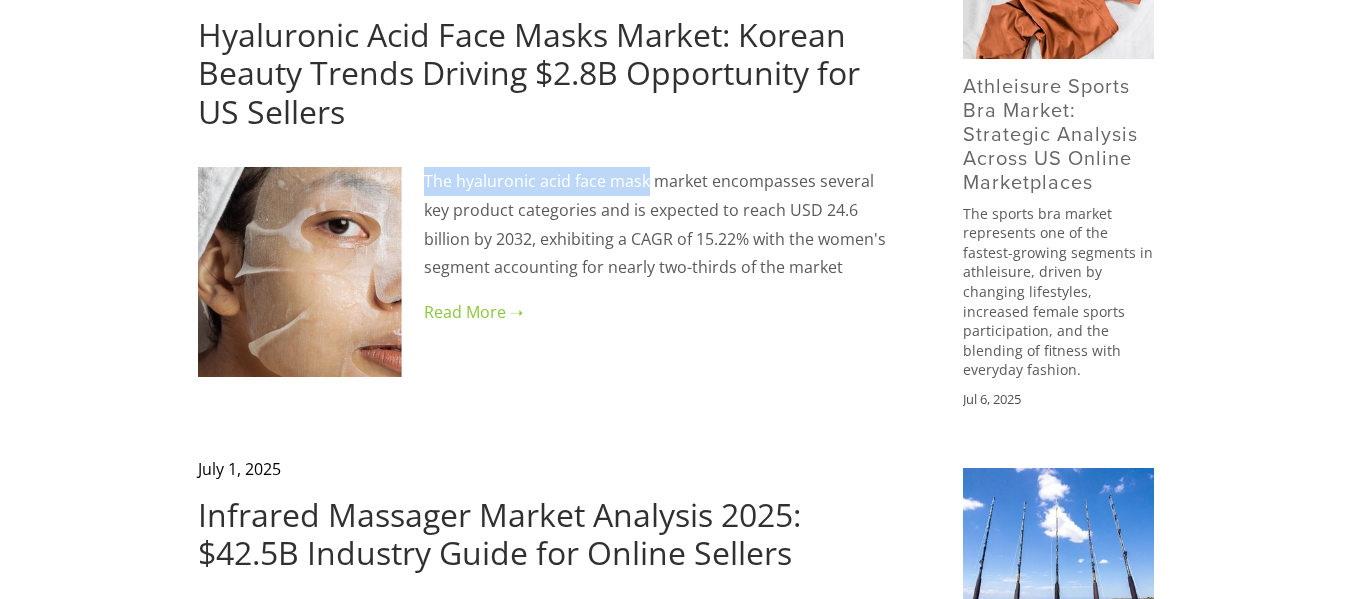 drag, startPoint x: 424, startPoint y: 173, endPoint x: 649, endPoint y: 184, distance: 225.26872 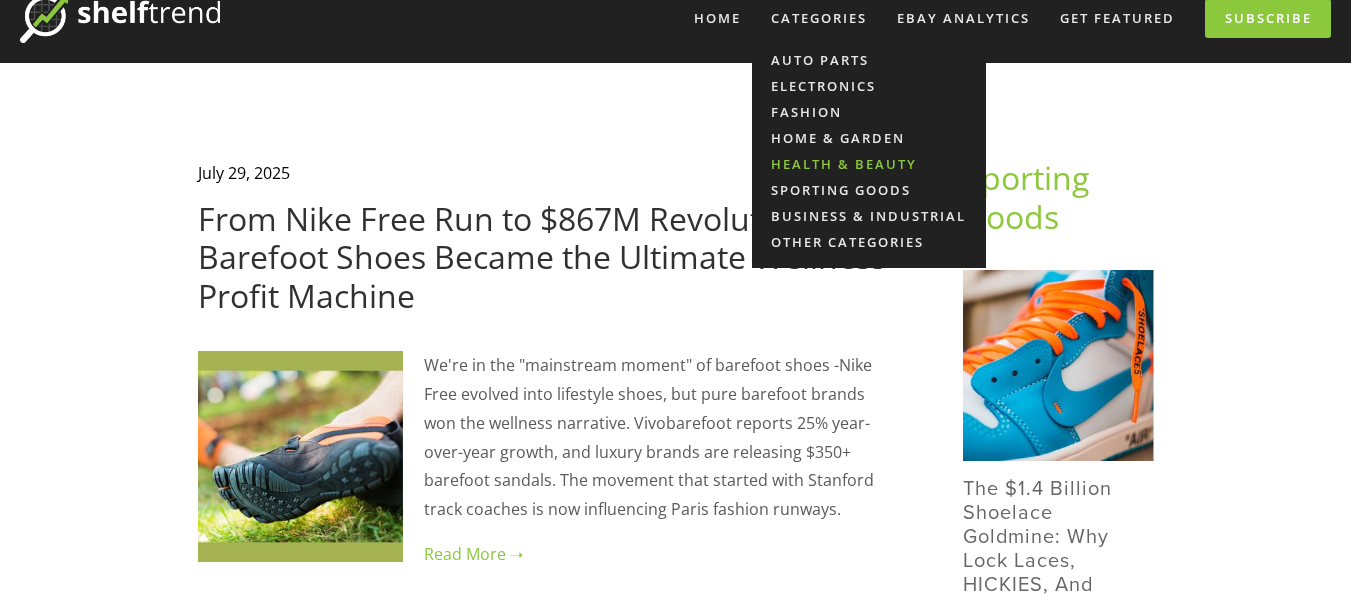 scroll, scrollTop: 0, scrollLeft: 0, axis: both 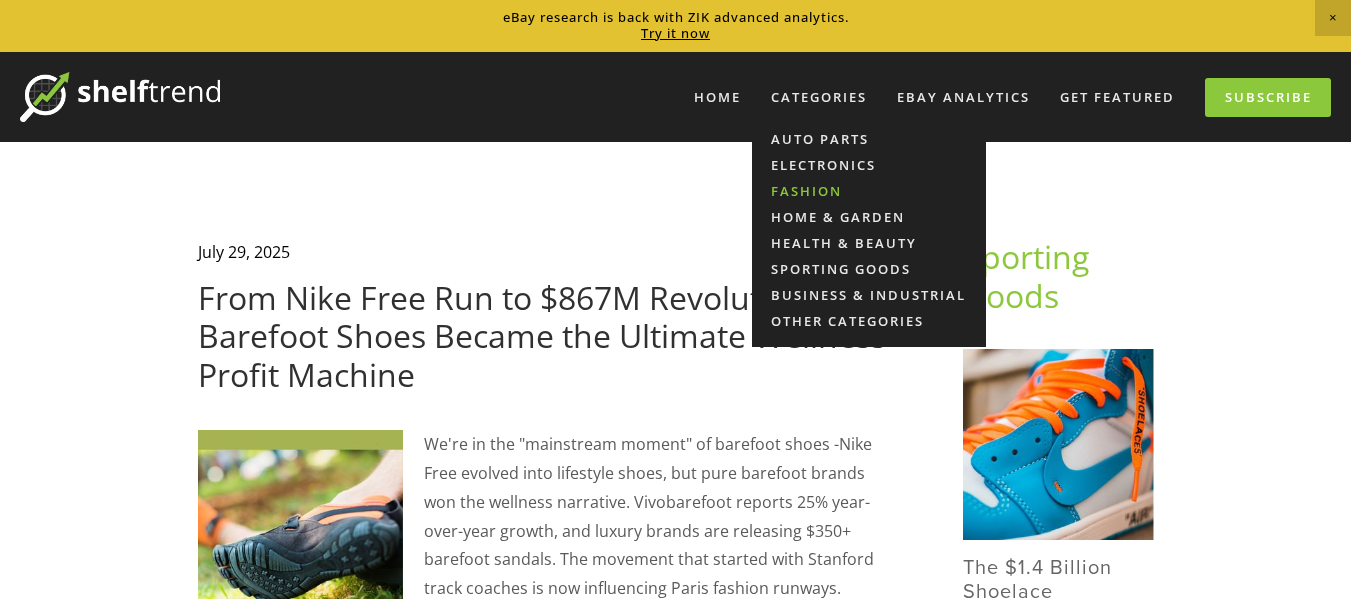 click on "Fashion" at bounding box center [869, 191] 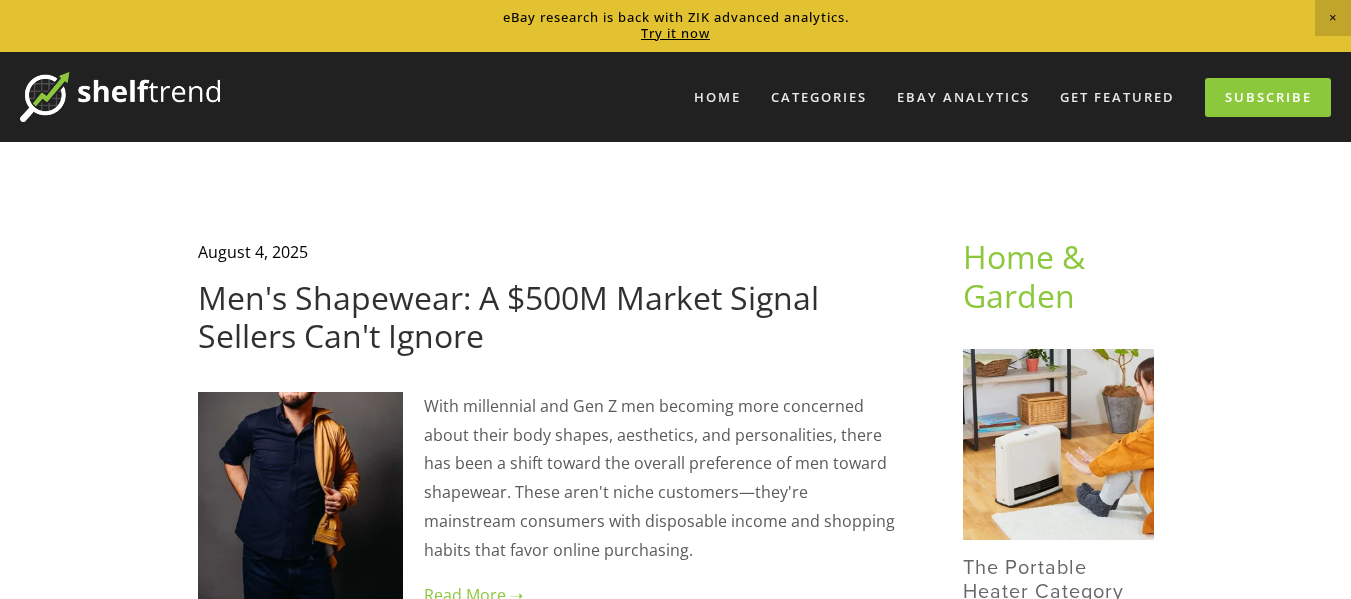 scroll, scrollTop: 200, scrollLeft: 0, axis: vertical 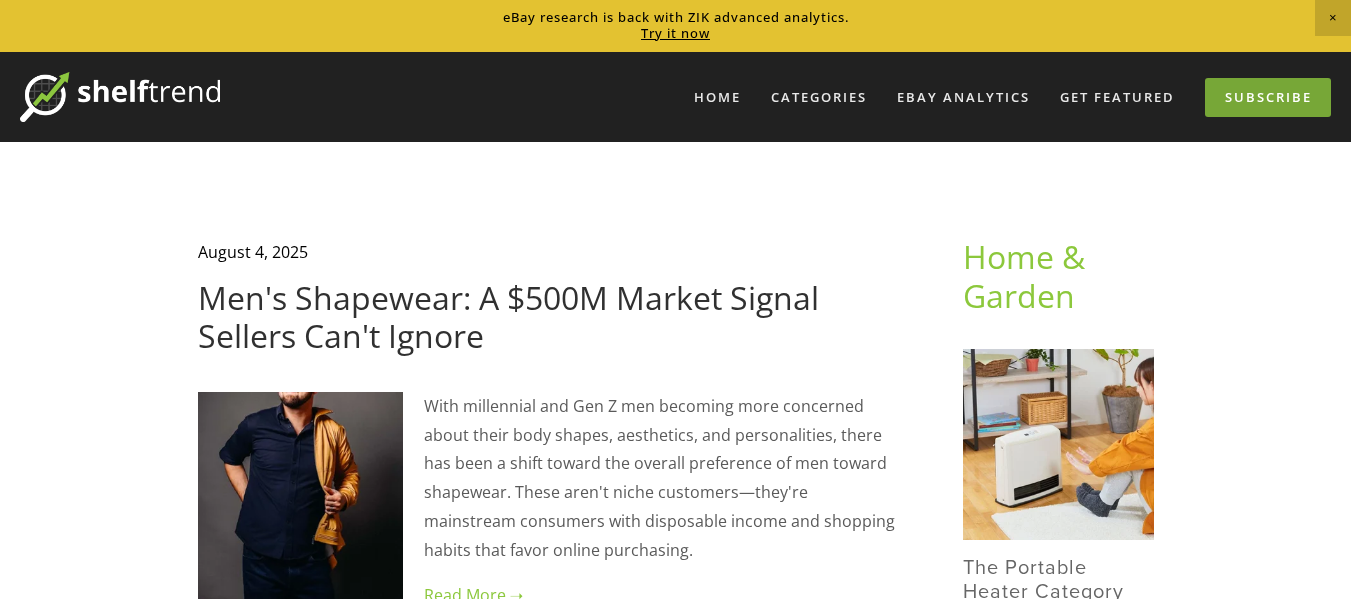 click on "Subscribe" at bounding box center [1268, 97] 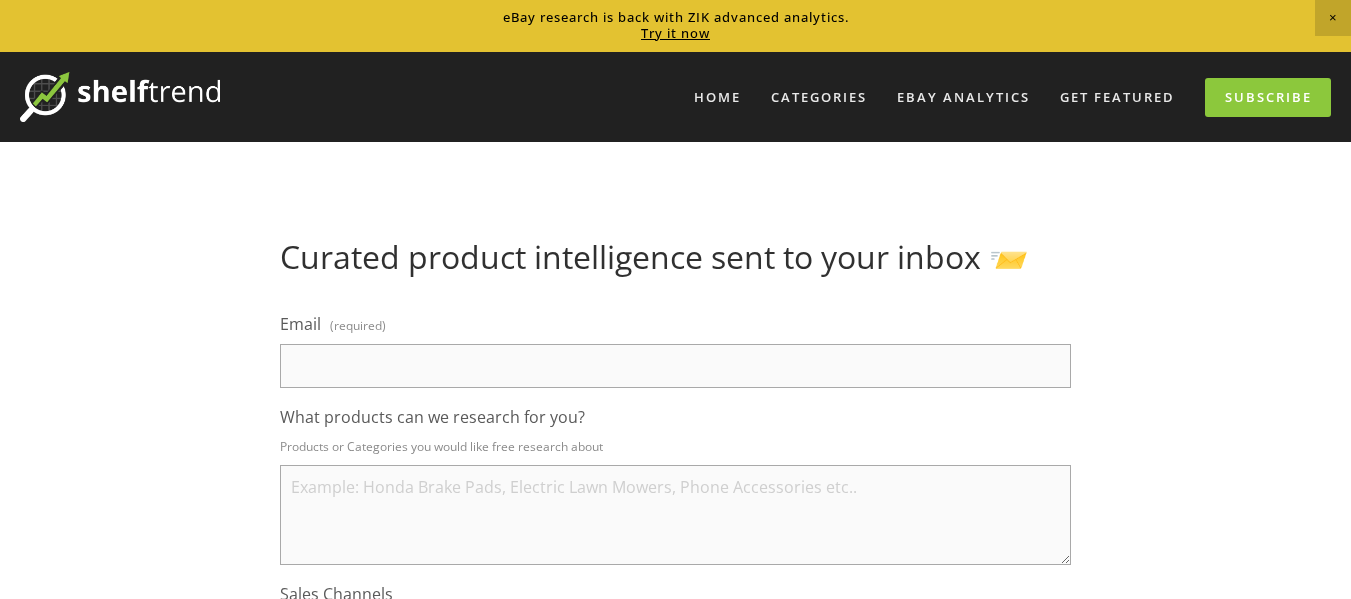 scroll, scrollTop: 300, scrollLeft: 0, axis: vertical 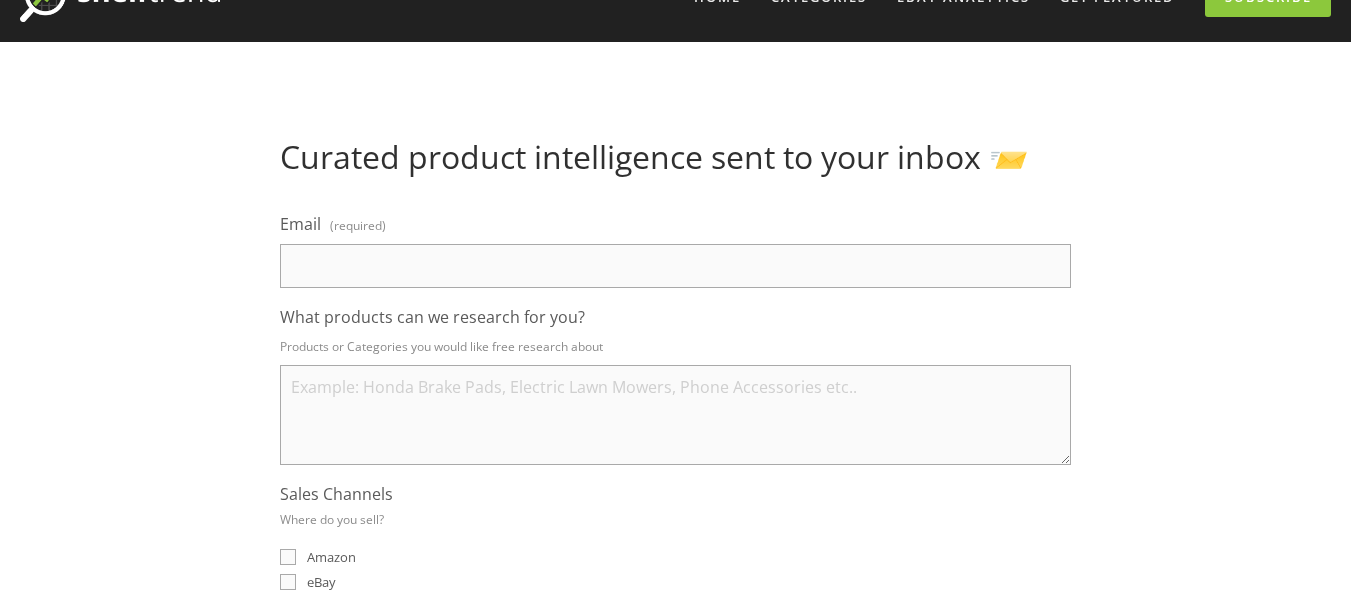 click on "Email (required)" at bounding box center (675, 266) 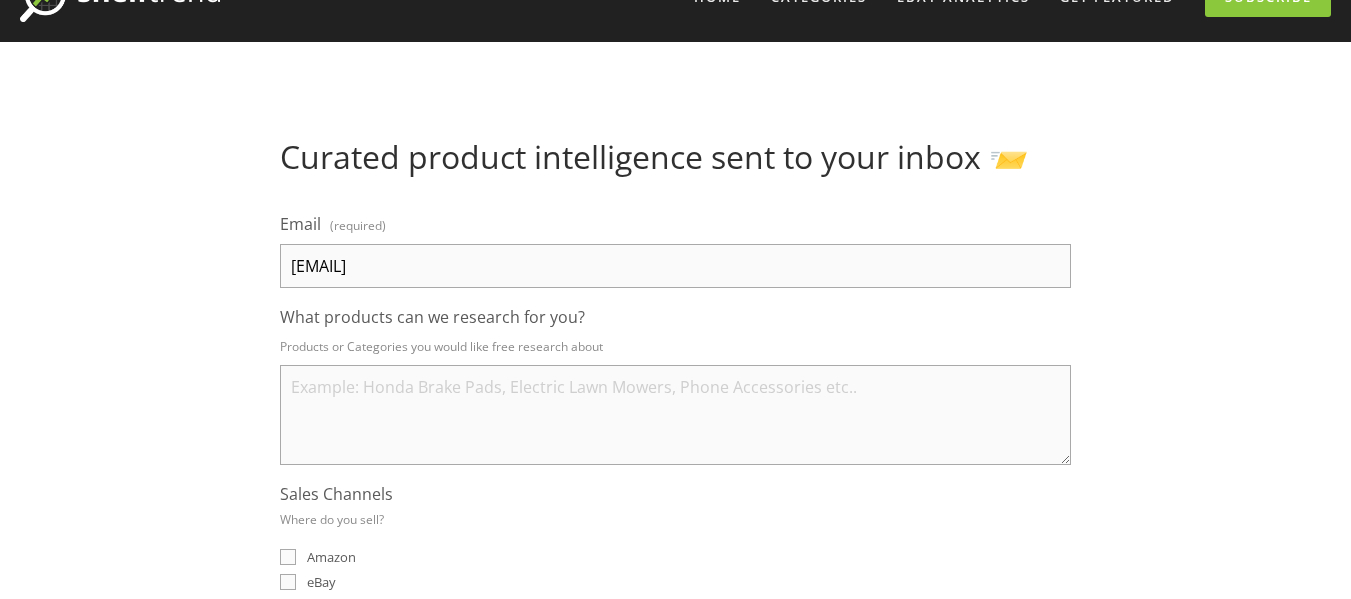 type on "msamiabbasi001@gmail.com" 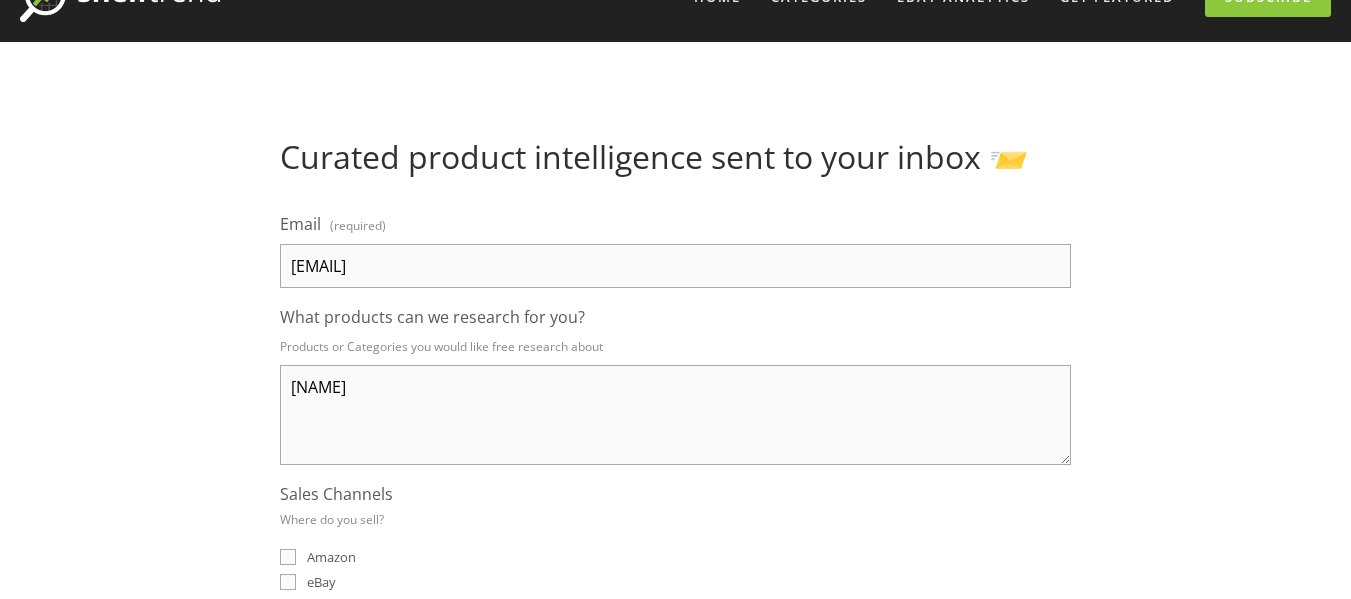 type on "f" 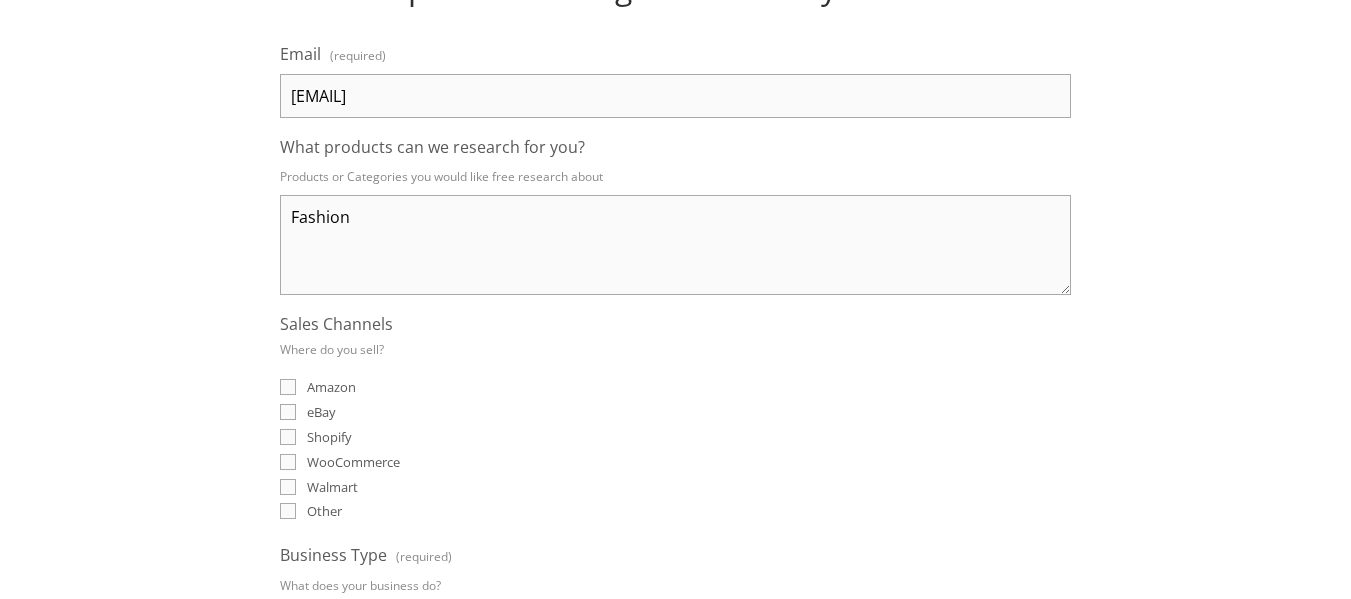 scroll, scrollTop: 300, scrollLeft: 0, axis: vertical 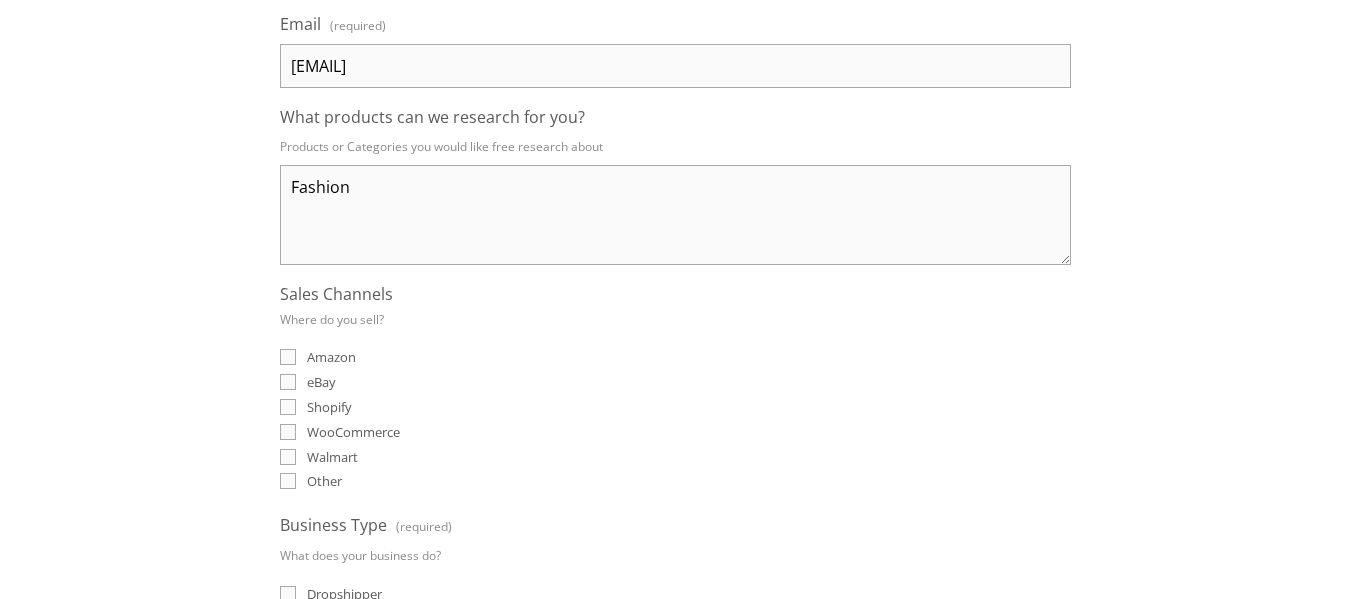 type on "Fashion" 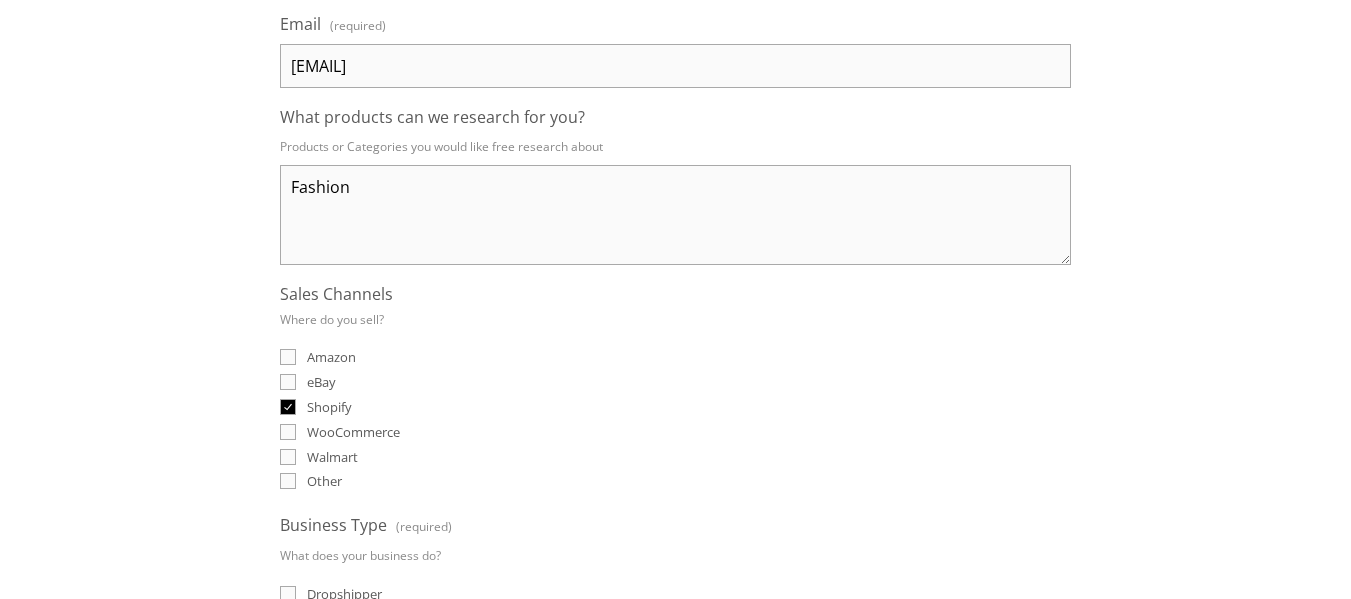 checkbox on "true" 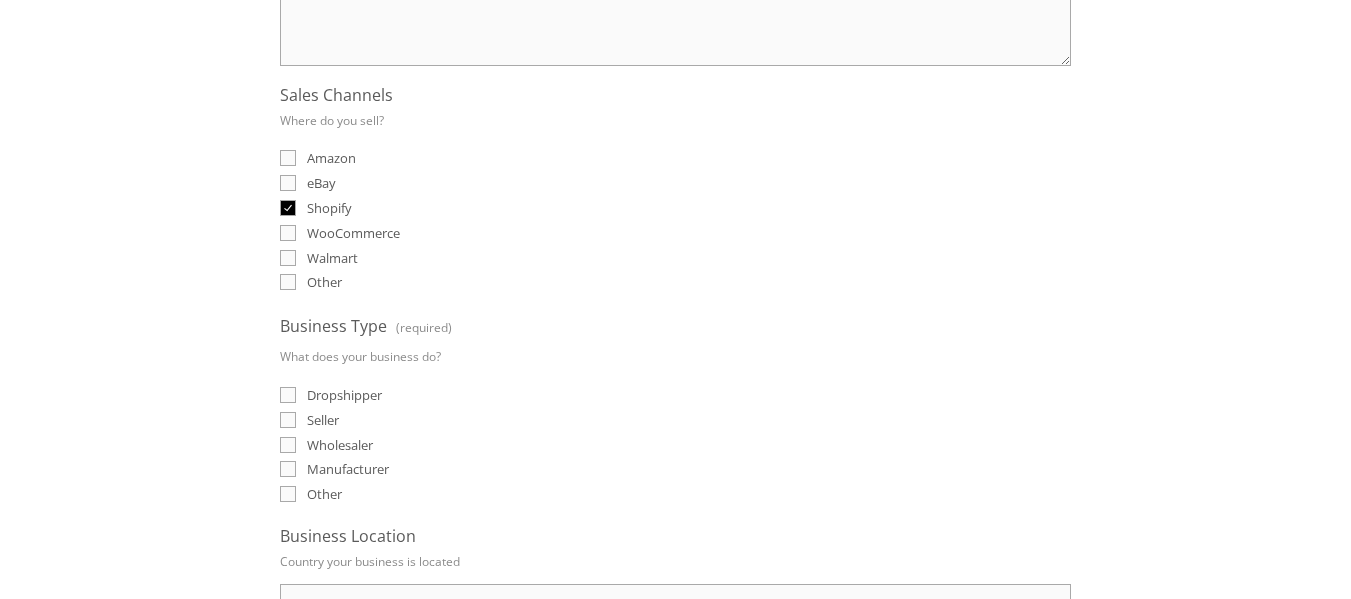 scroll, scrollTop: 500, scrollLeft: 0, axis: vertical 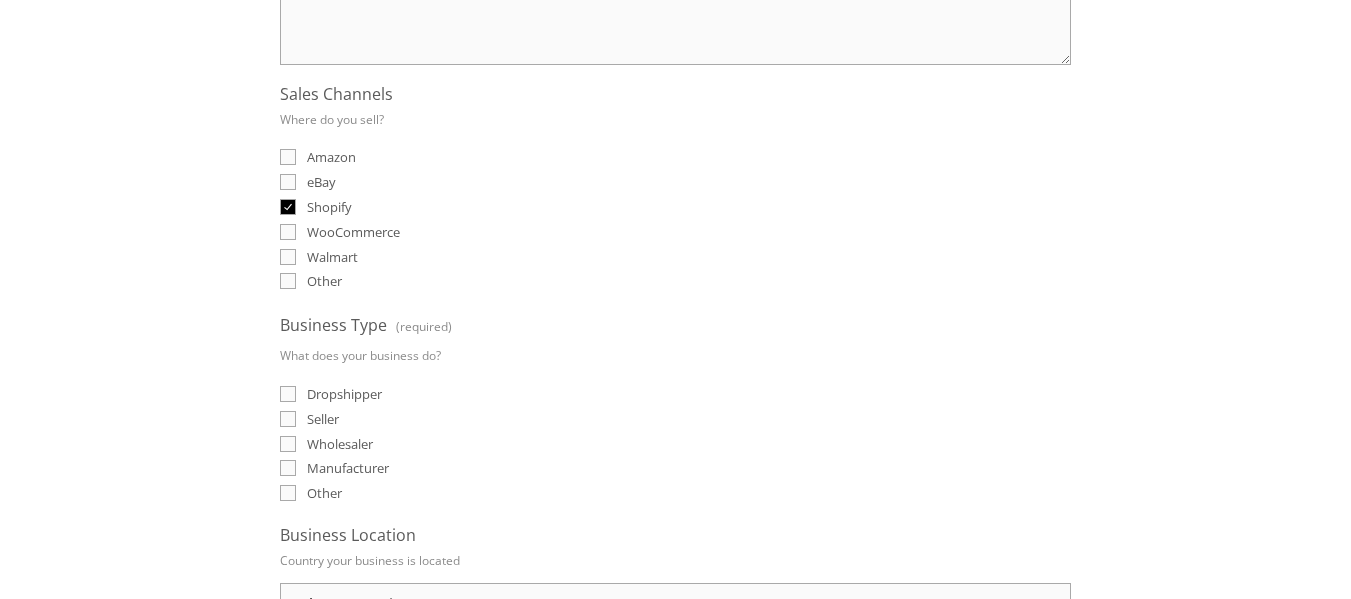 click on "Dropshipper" at bounding box center (288, 394) 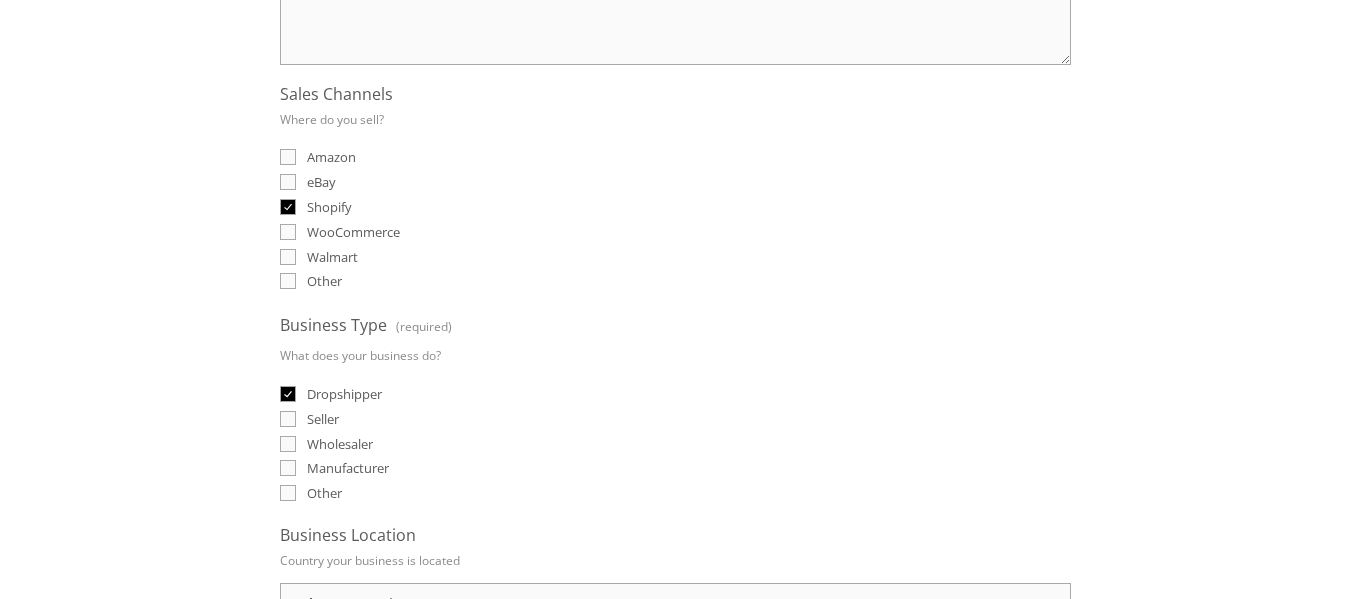 checkbox on "true" 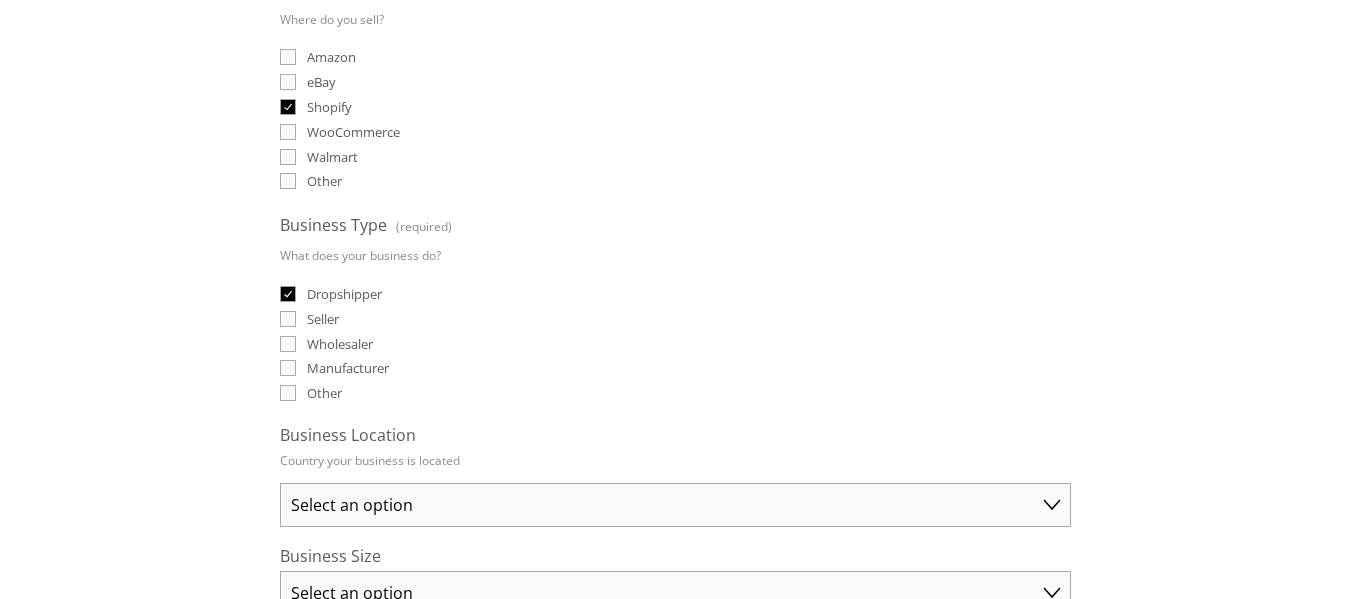click on "Select an option Australia United States United Kingdom China Japan Germany Canada Other" at bounding box center [675, 505] 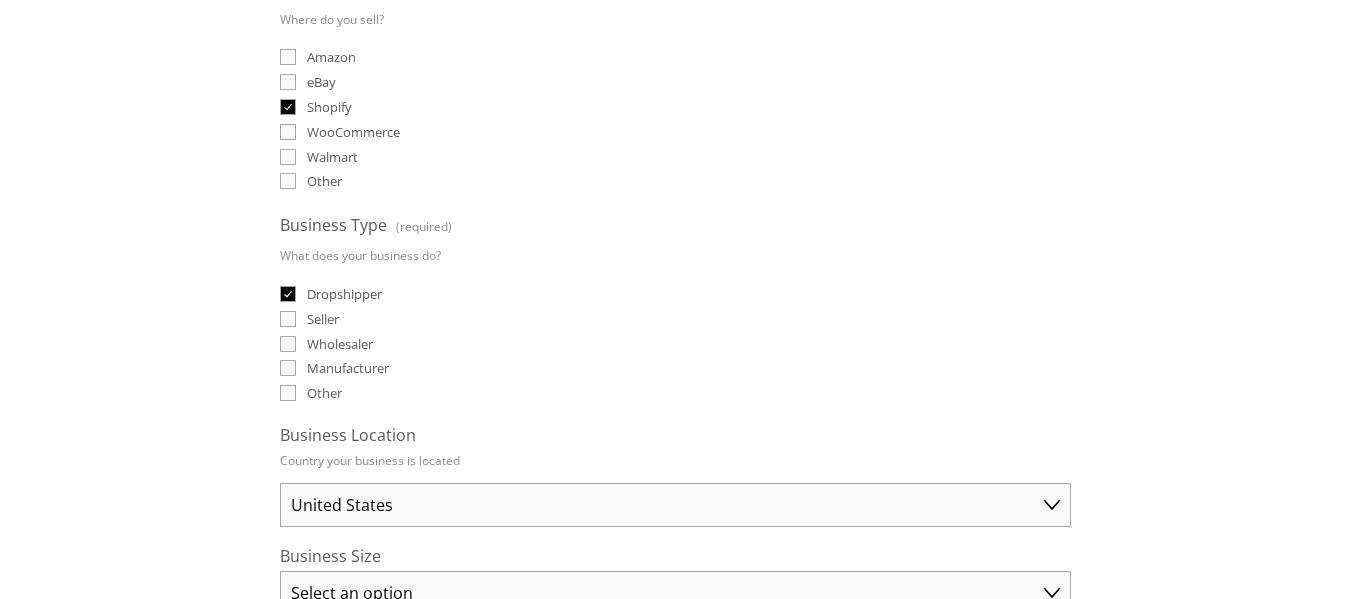 click on "Select an option Australia United States United Kingdom China Japan Germany Canada Other" at bounding box center [675, 505] 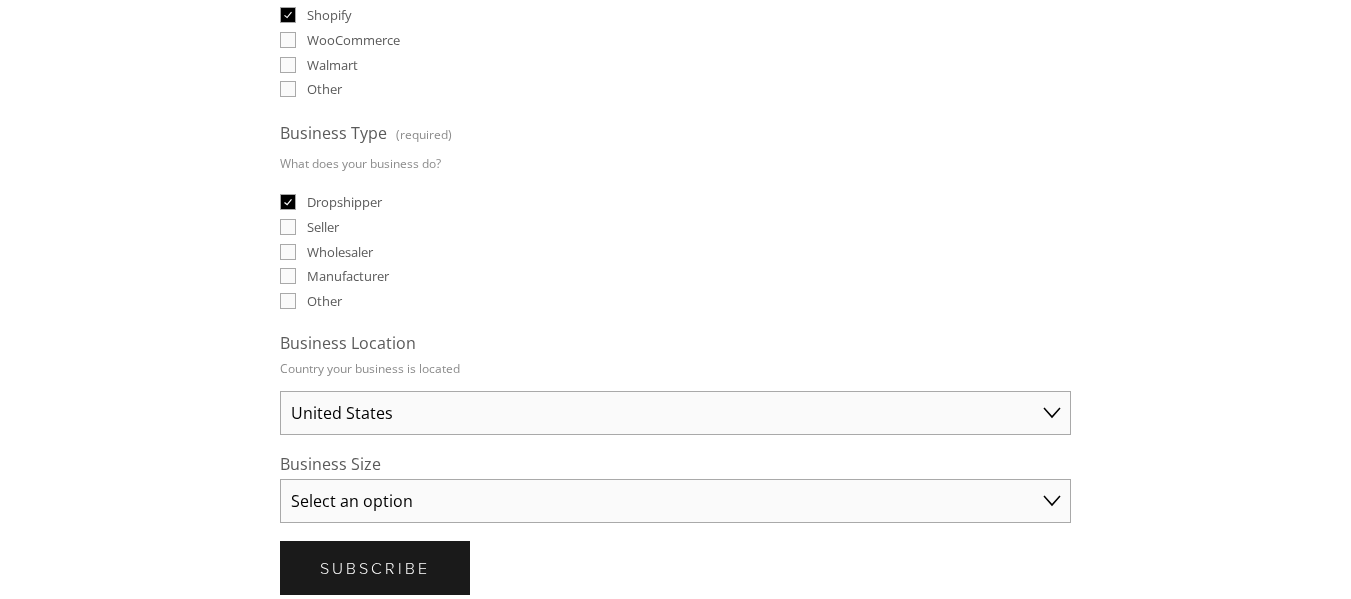 scroll, scrollTop: 800, scrollLeft: 0, axis: vertical 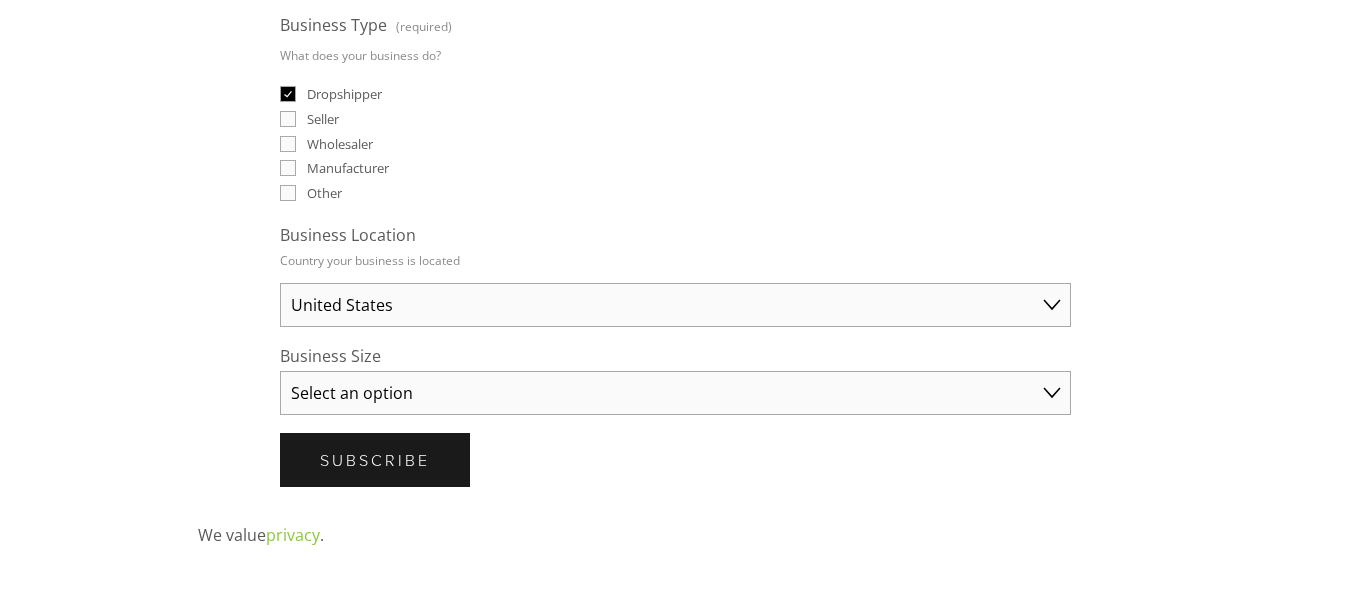 click on "Select an option Solo Merchant (under $50K annual sales) Small Business ($50K - $250K annual sales) Established Business (Over $250K annual sales)" at bounding box center [675, 393] 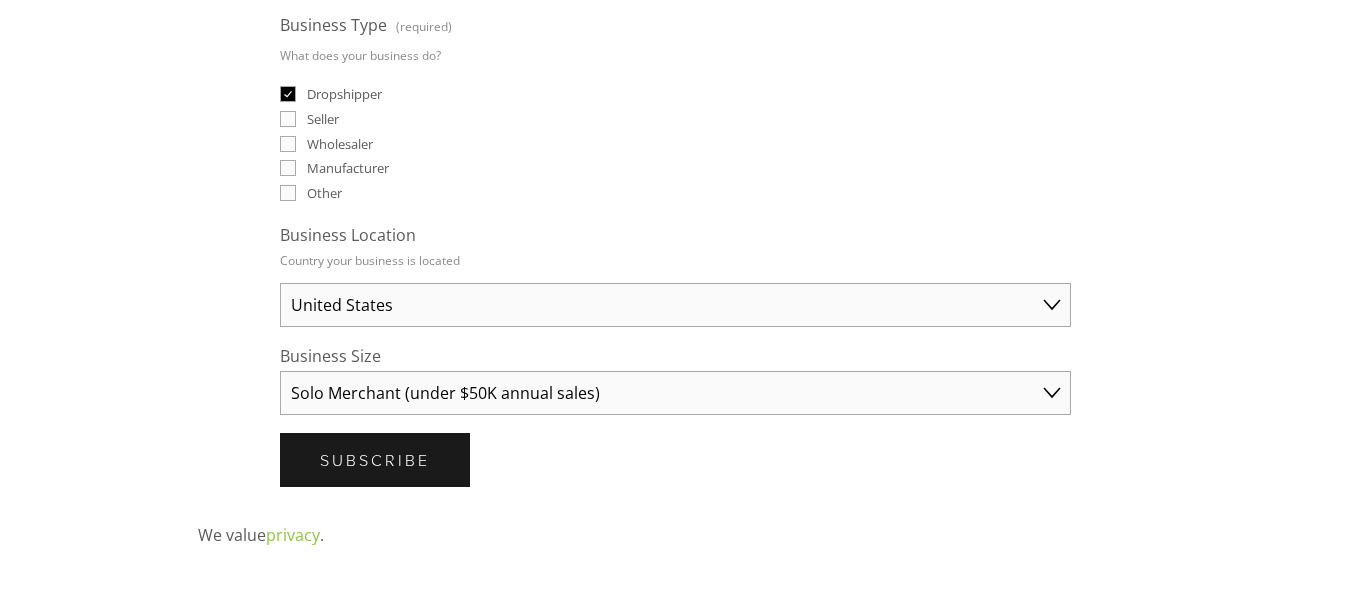 click on "Select an option Solo Merchant (under $50K annual sales) Small Business ($50K - $250K annual sales) Established Business (Over $250K annual sales)" at bounding box center (675, 393) 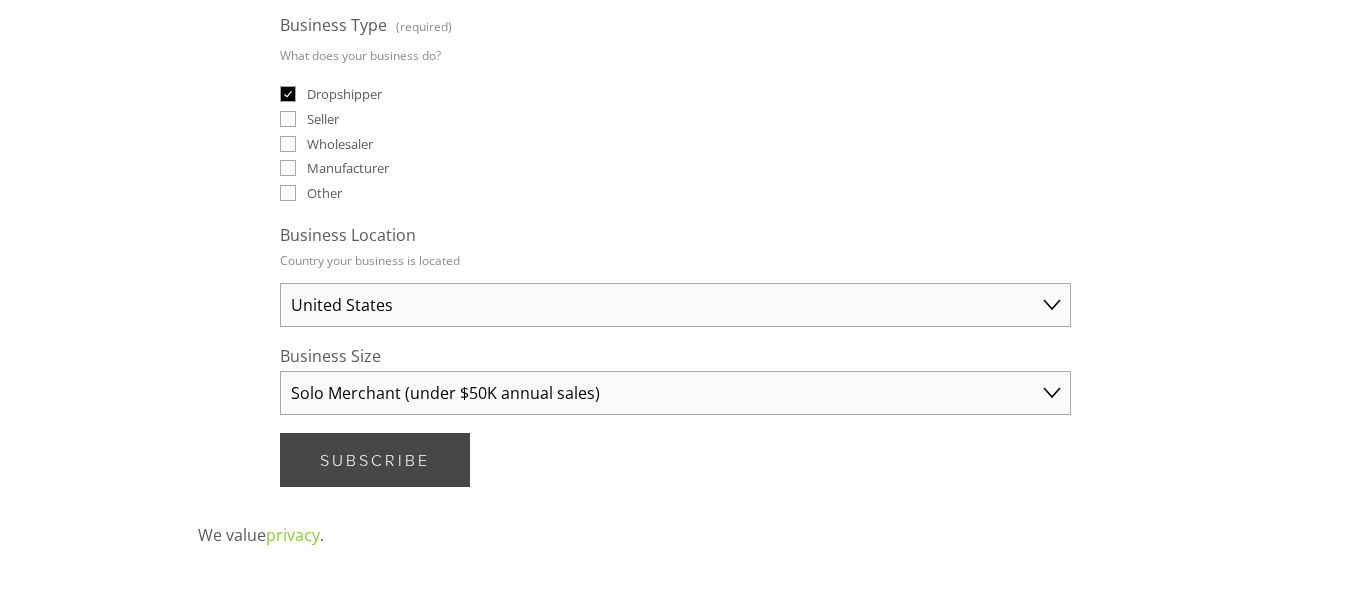 click on "Subscribe Subscribe" at bounding box center [375, 460] 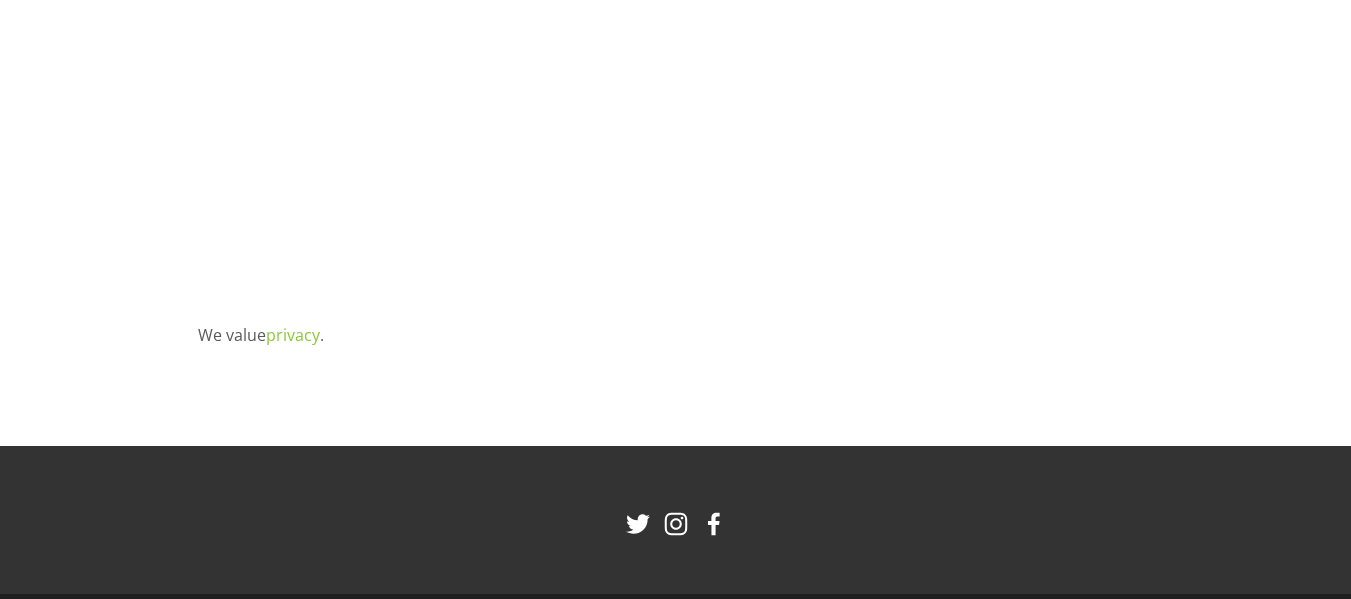 scroll, scrollTop: 84, scrollLeft: 0, axis: vertical 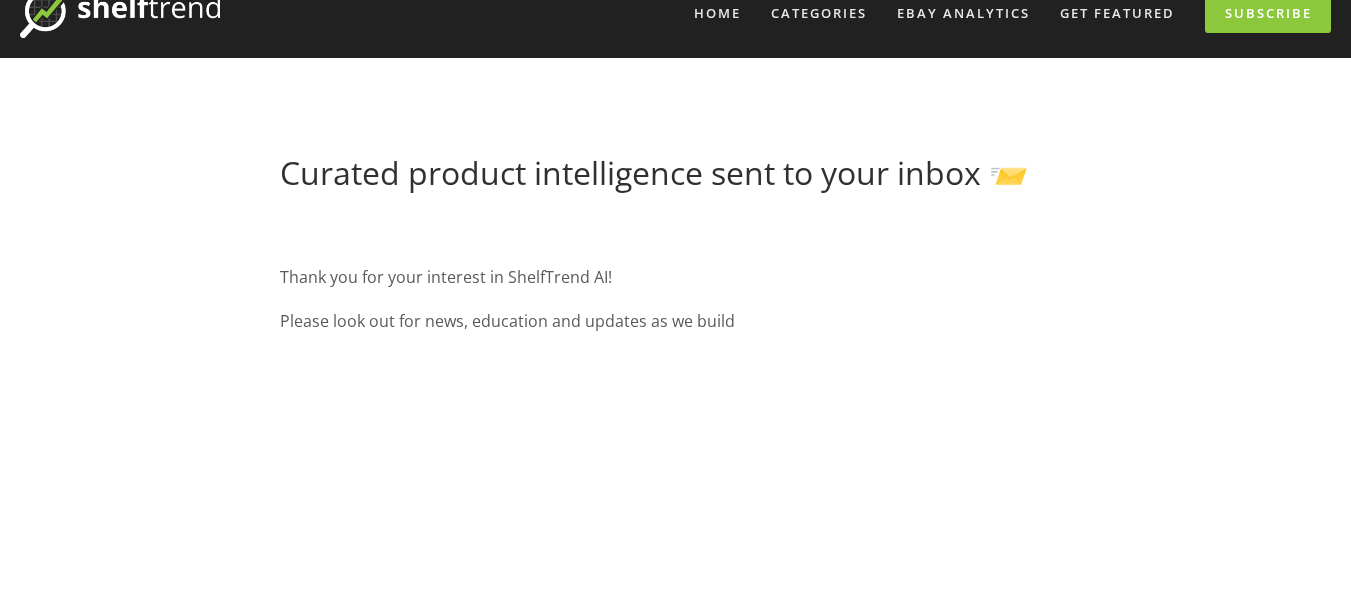 click on "Thank you for your interest in ShelfTrend AI! Please look out for news, education and updates as we build Email (required) msamiabbasi001@gmail.com What products can we research for you? Products or Categories you would like free research about Fashion Sales Channels Where do you sell? Amazon eBay Shopify WooCommerce Walmart Other Business Type (required) What does your business do? Dropshipper Seller Wholesaler Manufacturer Other Business Location Country your business is located Australia United States United Kingdom China Japan Germany Canada Other Business Size Solo Merchant (under $50K annual sales) Small Business ($50K - $250K annual sales) Established Business (Over $250K annual sales) Subscribe Subscribe" at bounding box center [675, 715] 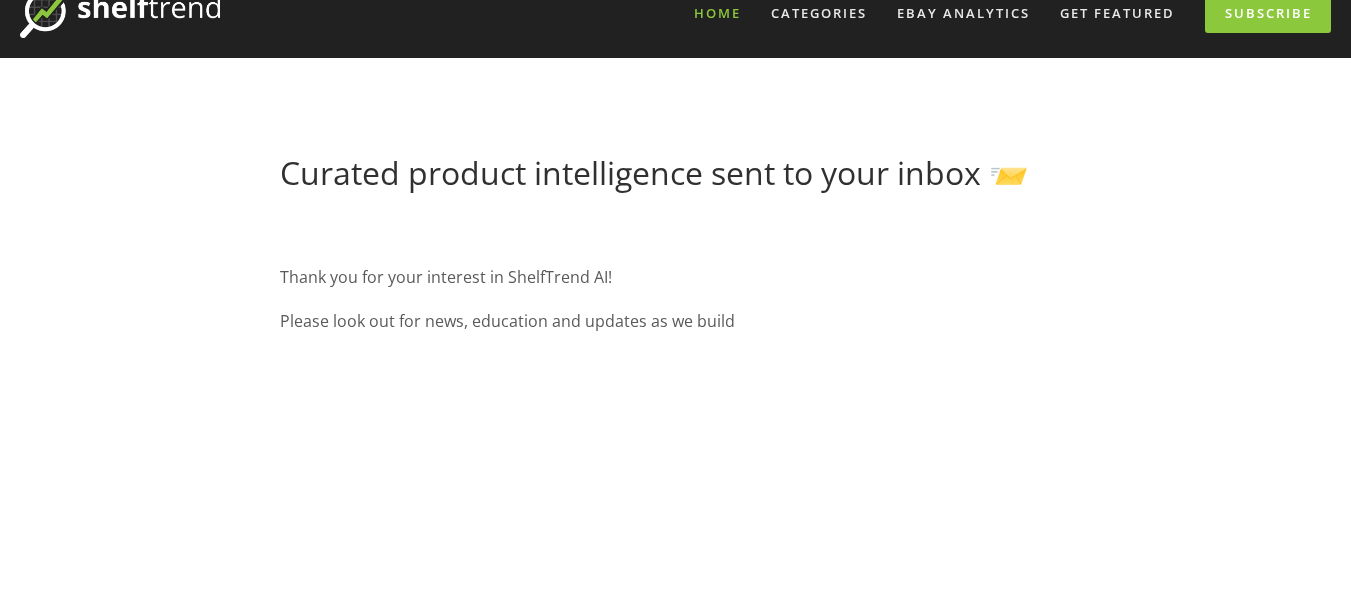 click on "Home" at bounding box center [717, 13] 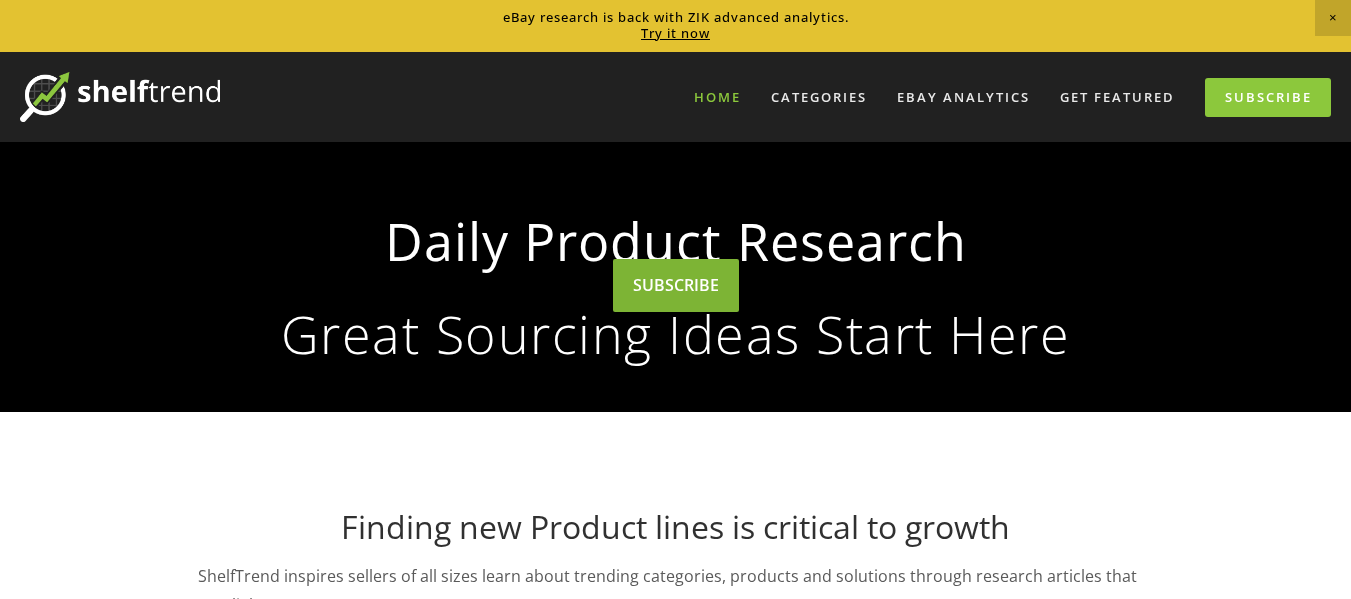 scroll, scrollTop: 0, scrollLeft: 0, axis: both 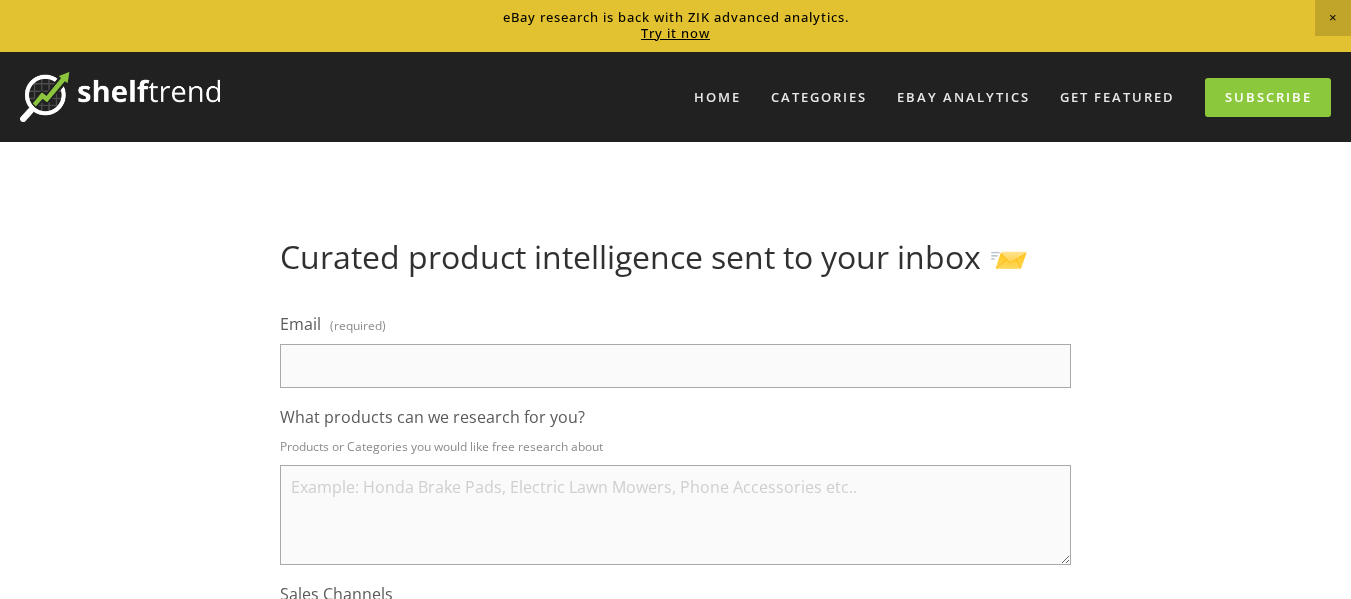 click on "Home
Categories
Auto Parts
Electronics
Fashion
Home & Garden" at bounding box center [775, 97] 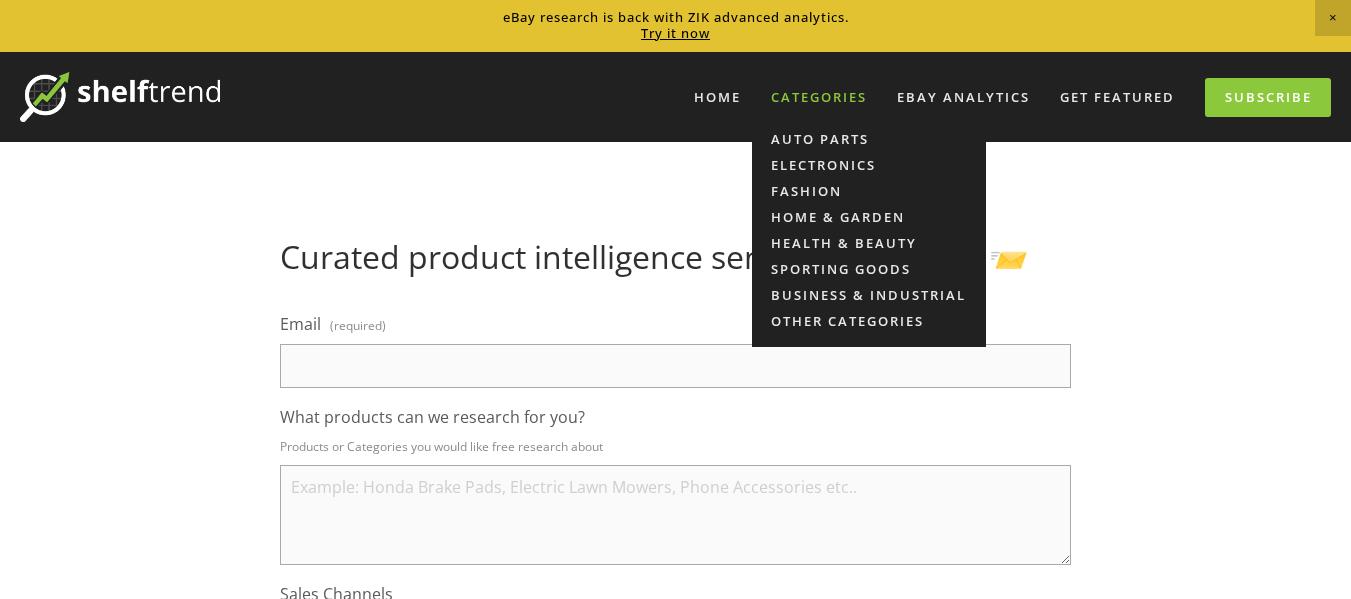 click on "Categories" at bounding box center (819, 97) 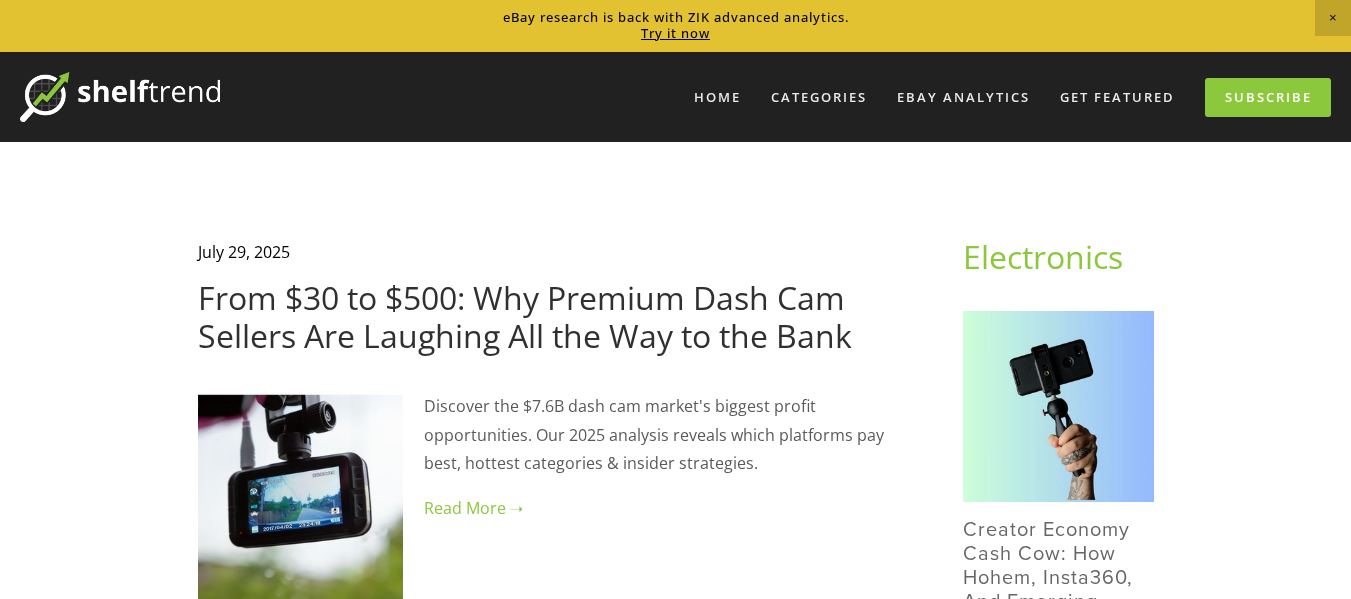 scroll, scrollTop: 0, scrollLeft: 0, axis: both 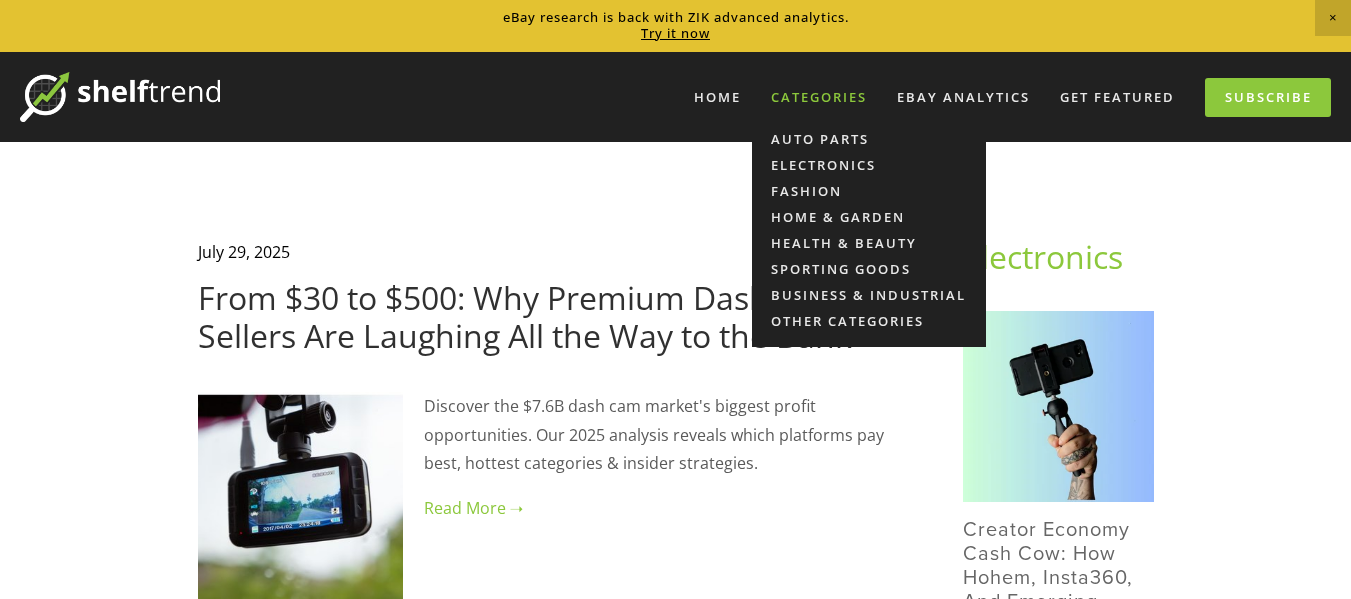 click on "Categories" at bounding box center (819, 97) 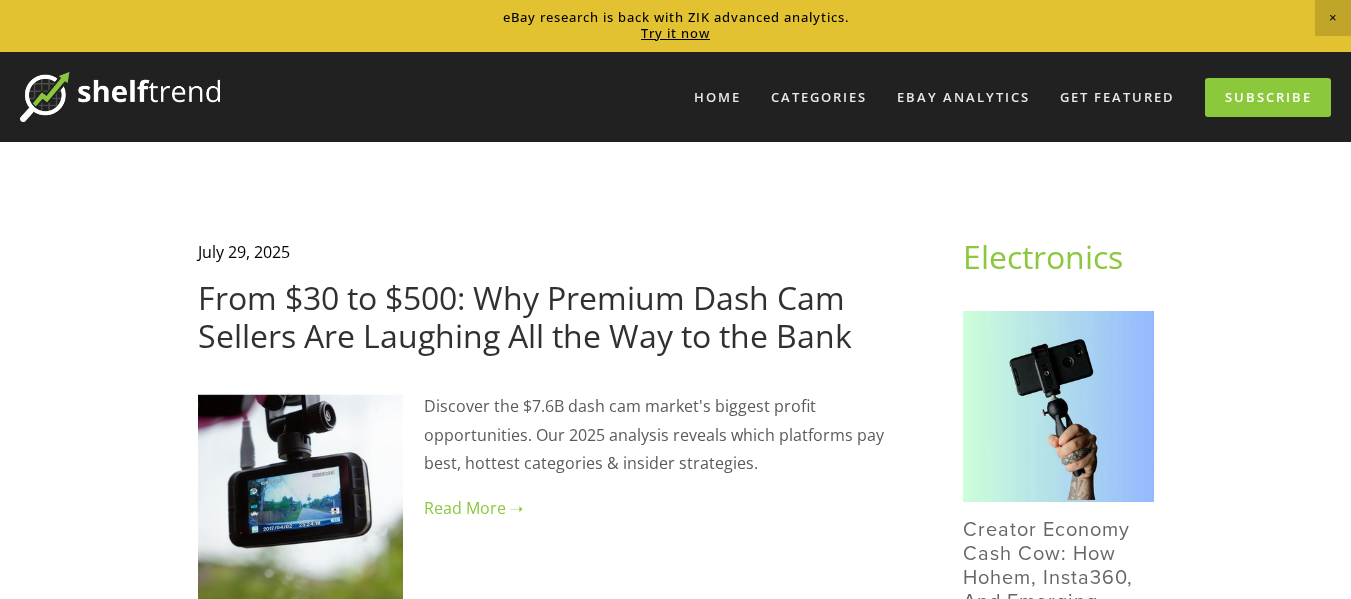 scroll, scrollTop: 0, scrollLeft: 0, axis: both 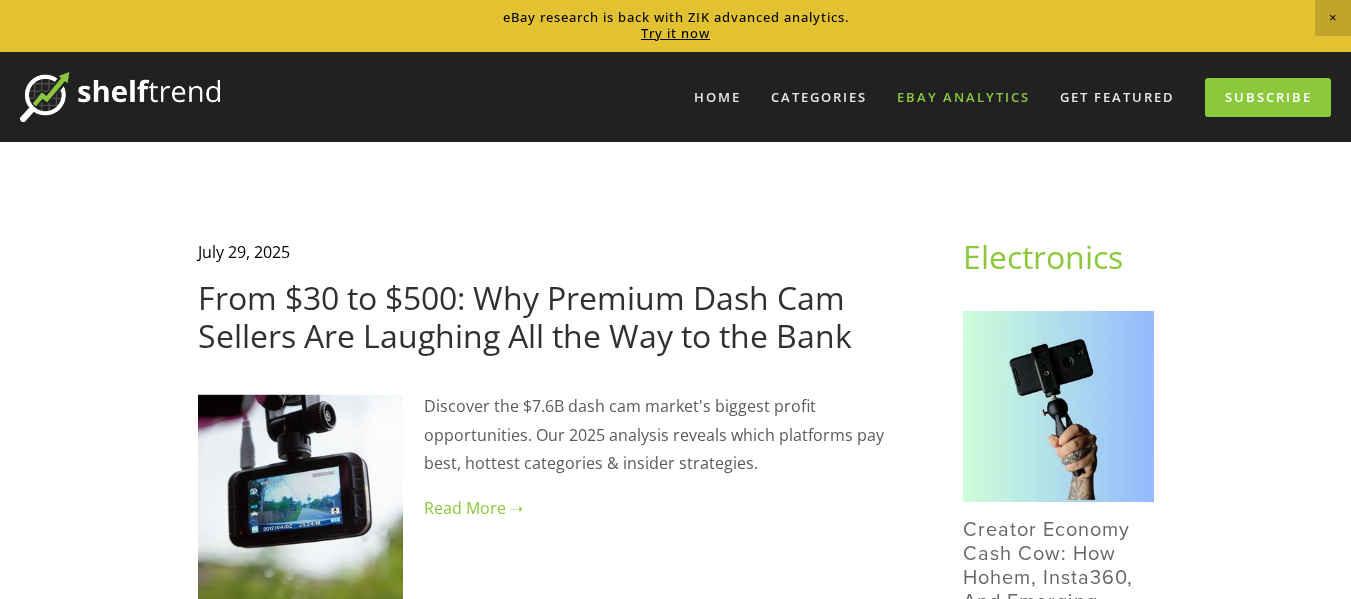 click on "eBay Analytics" at bounding box center (963, 97) 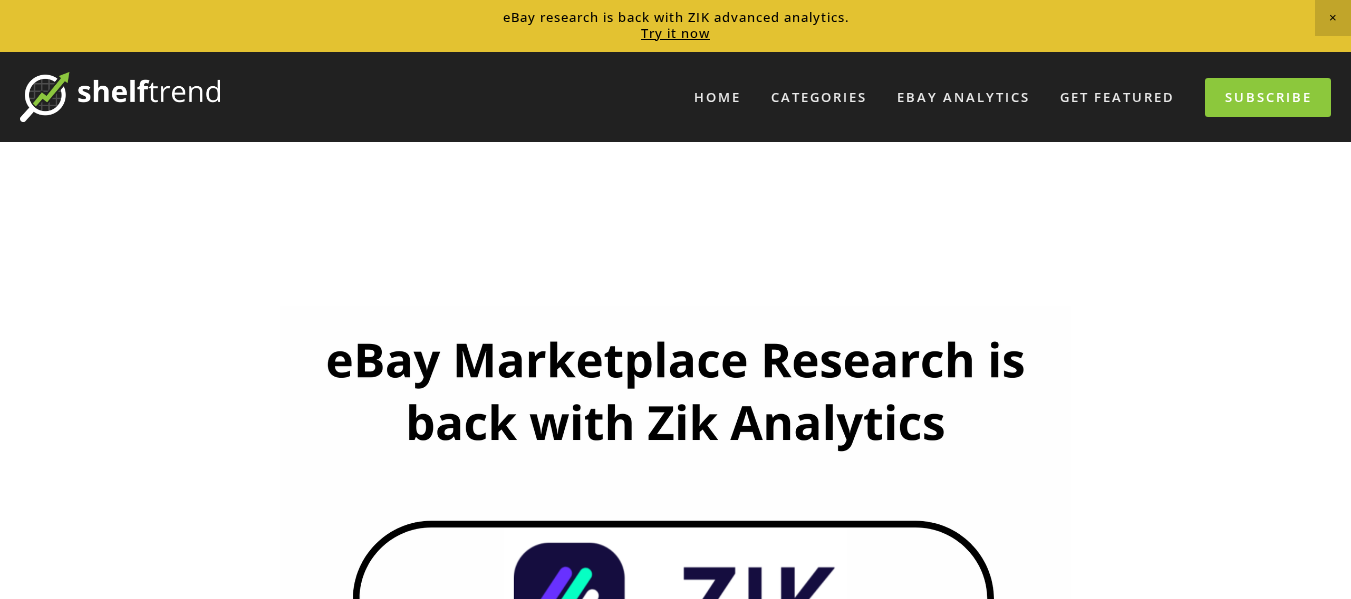 scroll, scrollTop: 0, scrollLeft: 0, axis: both 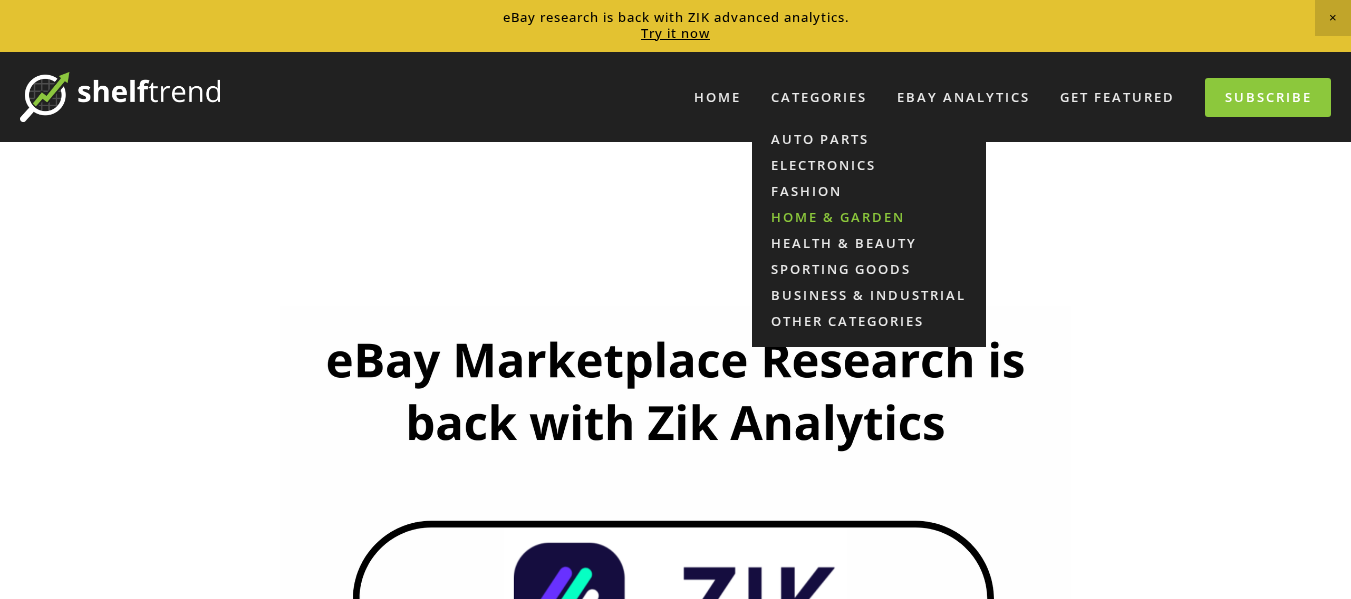 click on "Home & Garden" at bounding box center (869, 217) 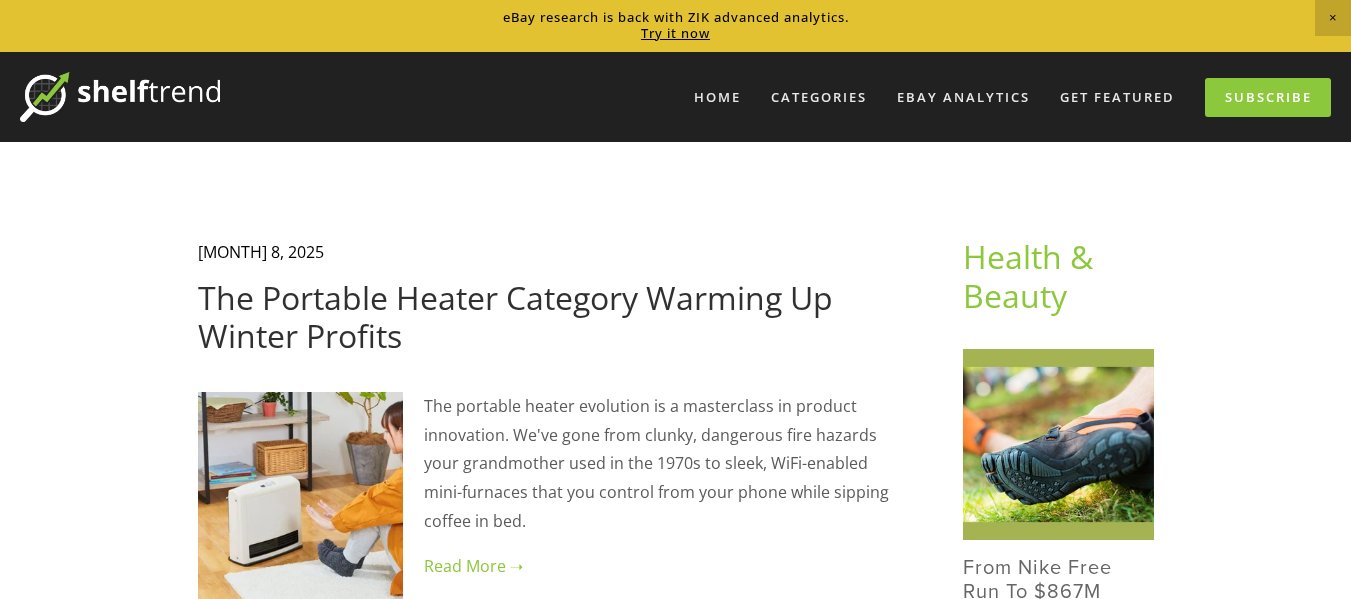 scroll, scrollTop: 0, scrollLeft: 0, axis: both 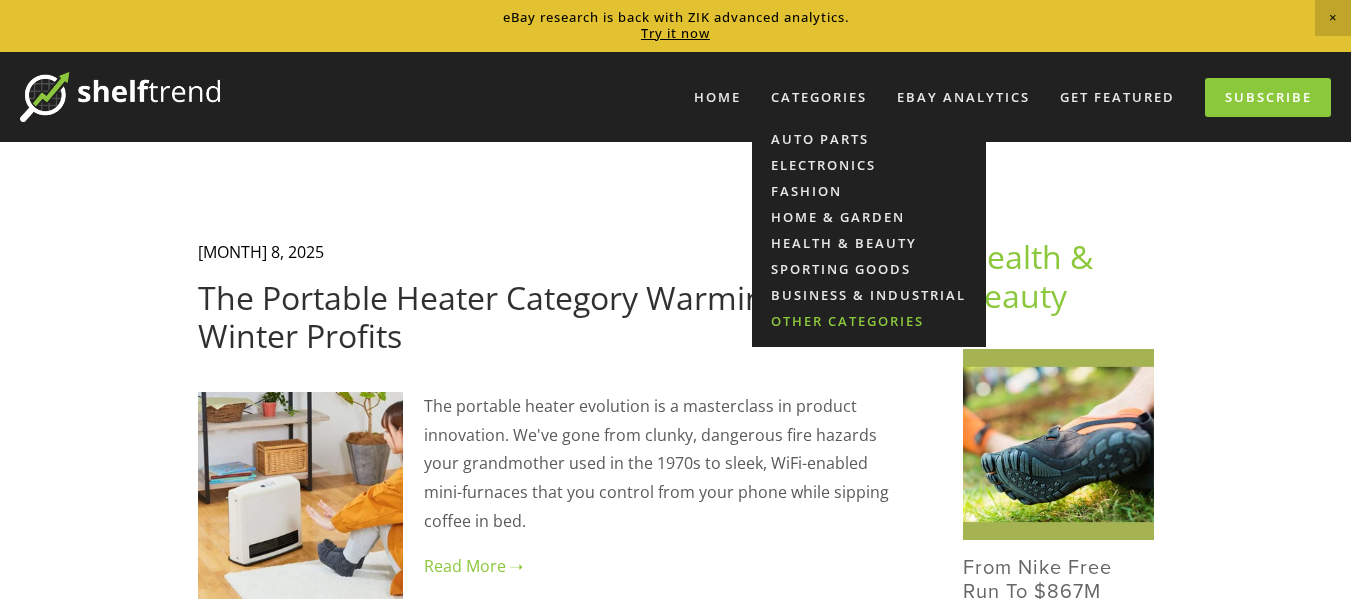 click on "Other Categories" at bounding box center [869, 321] 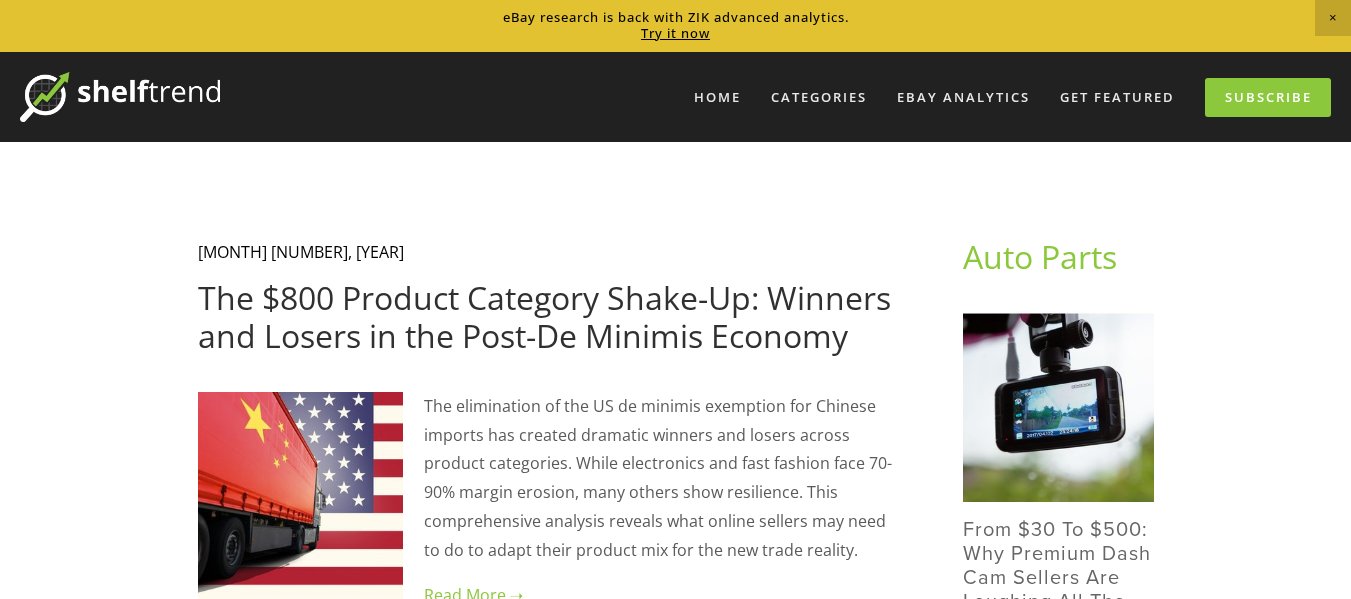 scroll, scrollTop: 0, scrollLeft: 0, axis: both 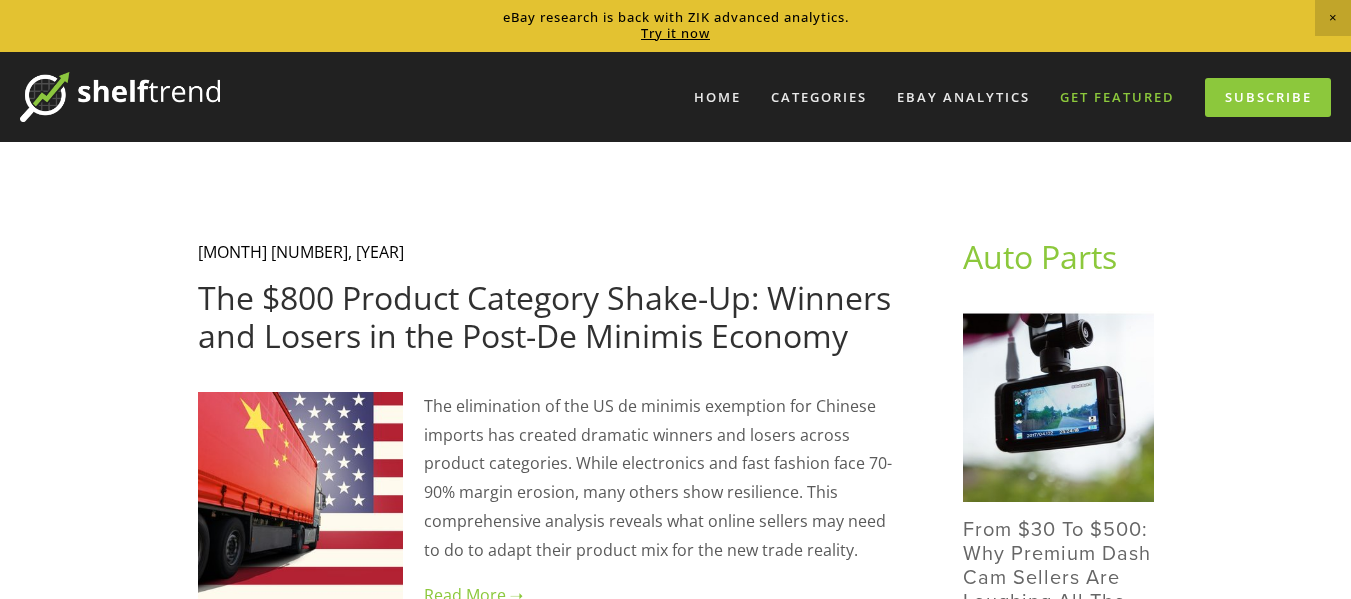 click on "Get Featured" at bounding box center (1117, 97) 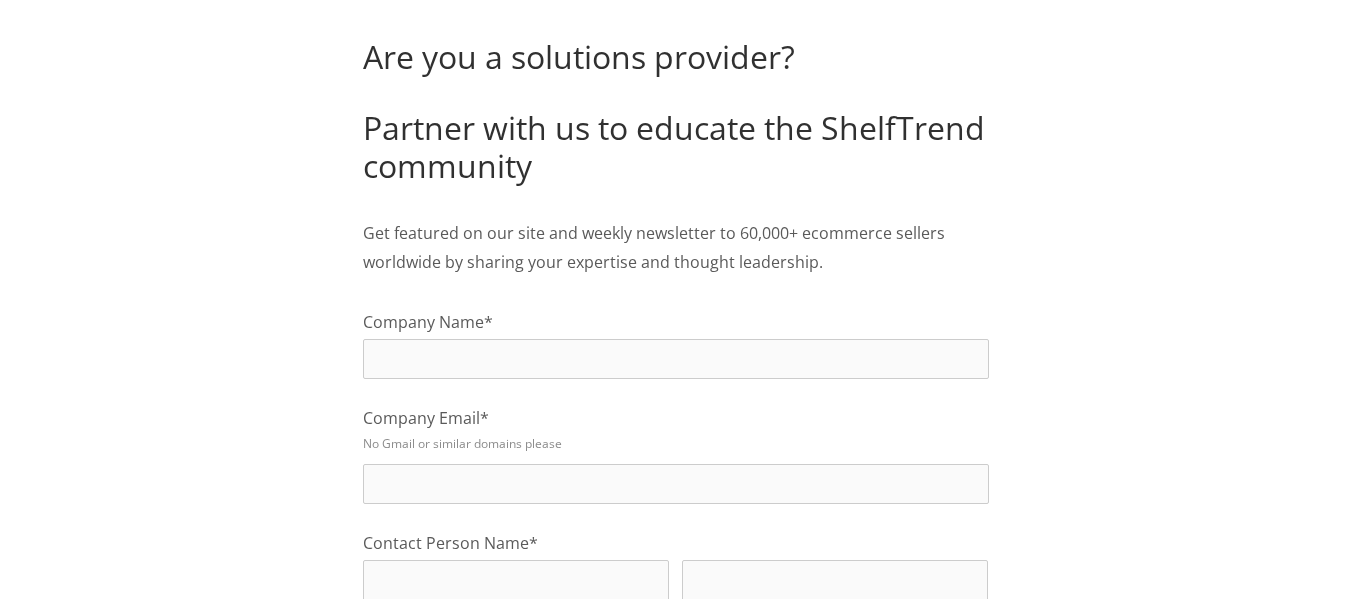 scroll, scrollTop: 0, scrollLeft: 0, axis: both 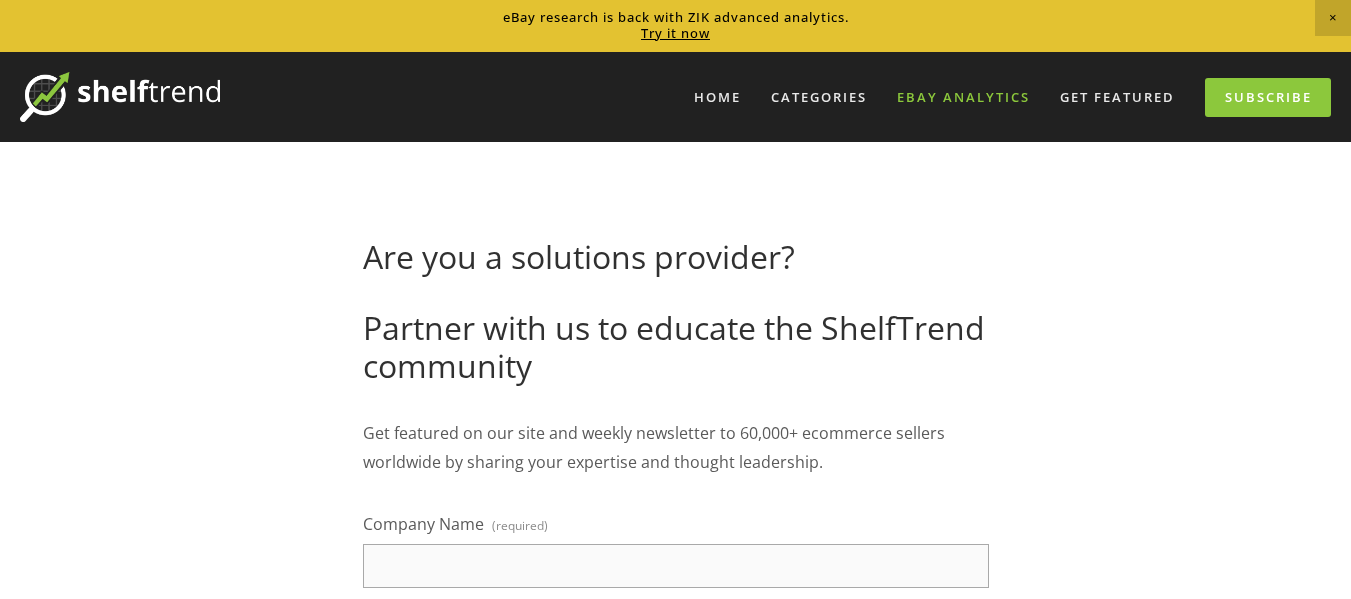 click on "eBay Analytics" at bounding box center [963, 97] 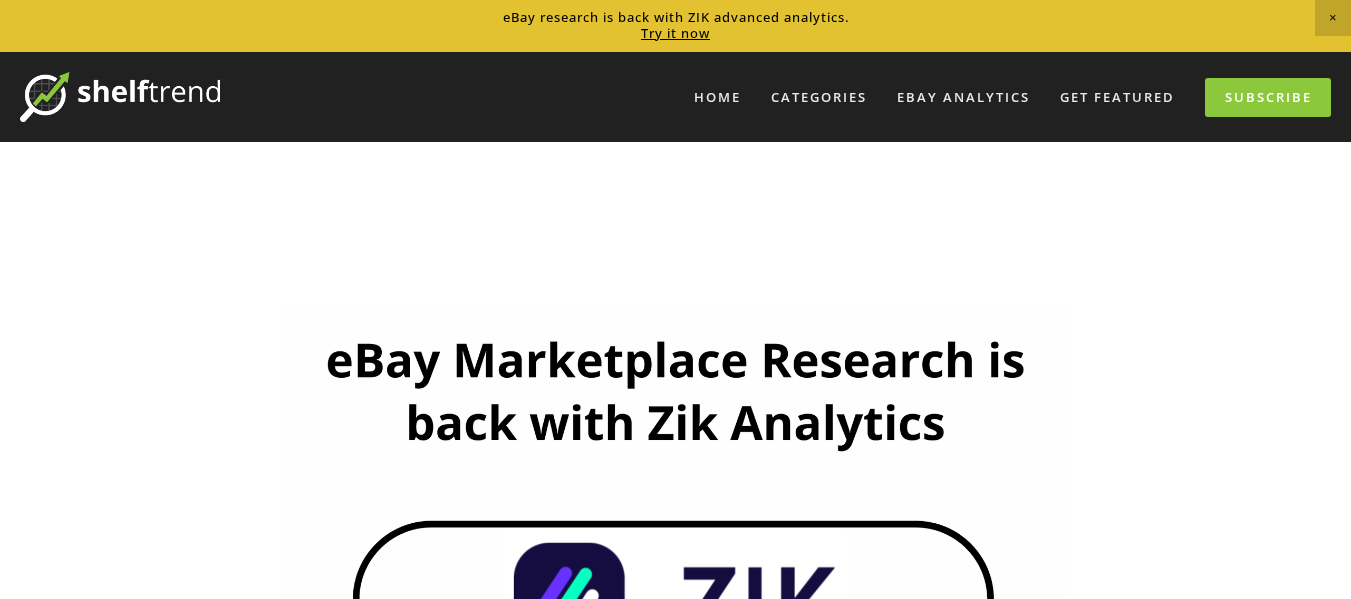 scroll, scrollTop: 0, scrollLeft: 0, axis: both 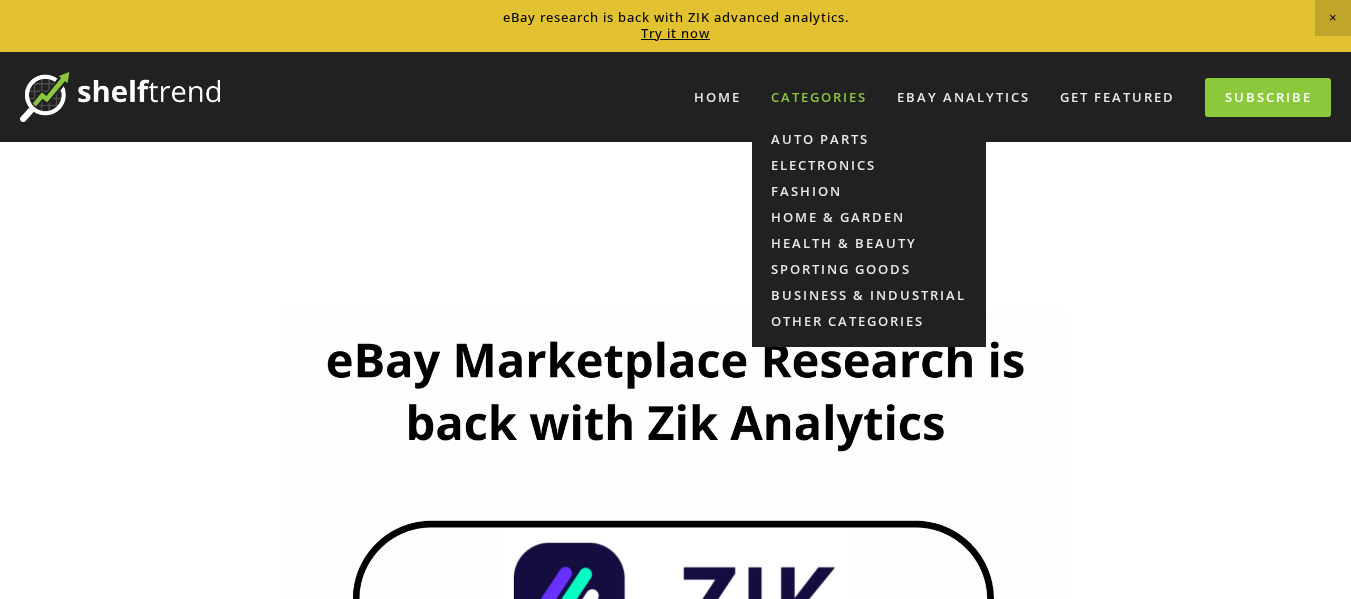 click on "Categories" at bounding box center (819, 97) 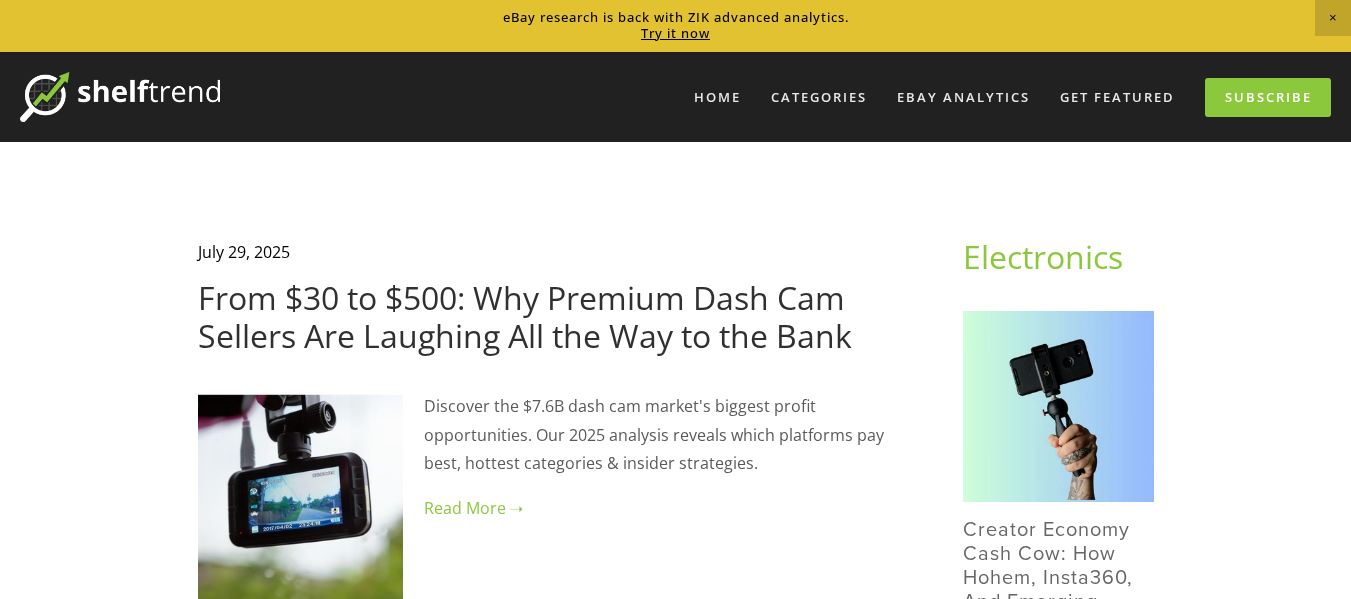 scroll, scrollTop: 0, scrollLeft: 0, axis: both 